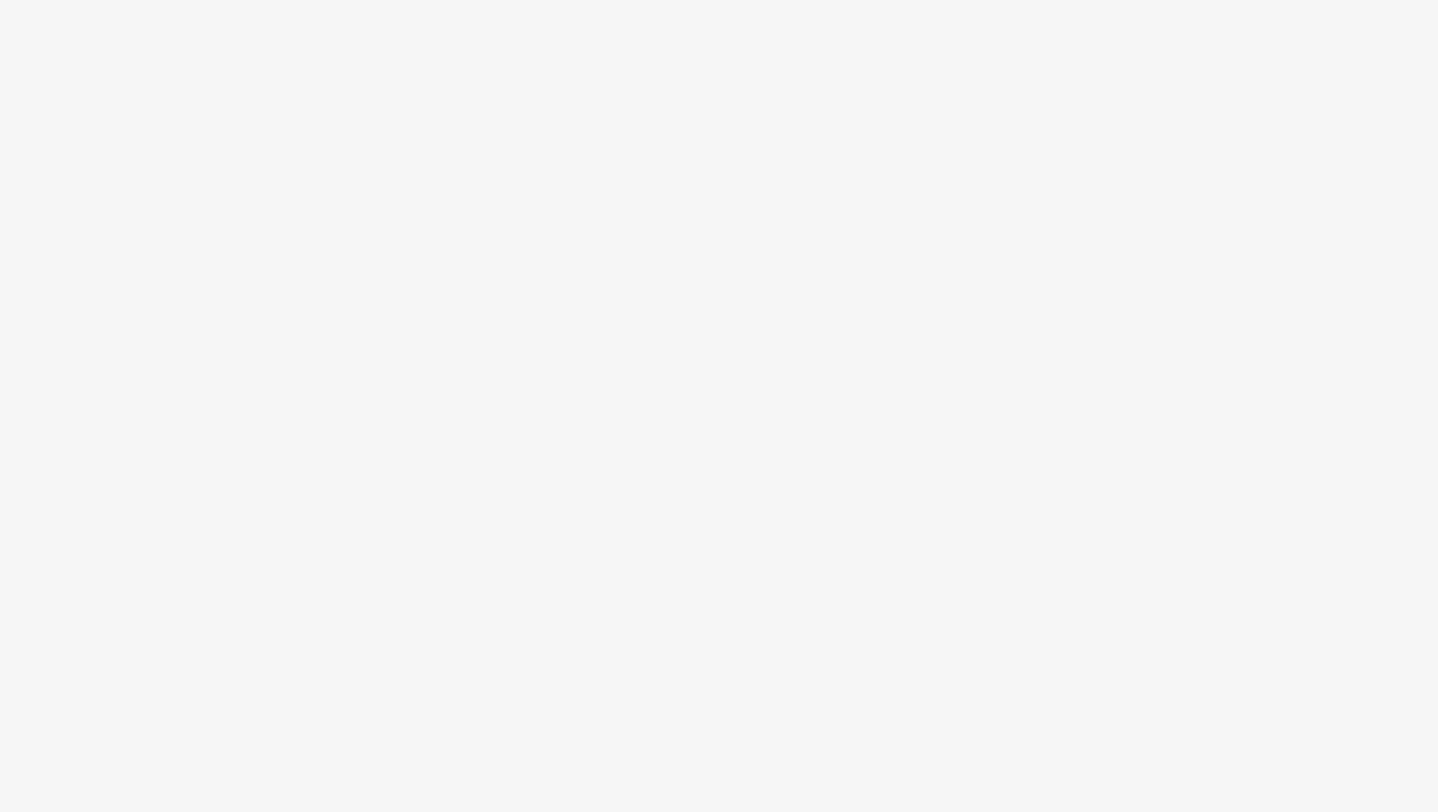 scroll, scrollTop: 0, scrollLeft: 0, axis: both 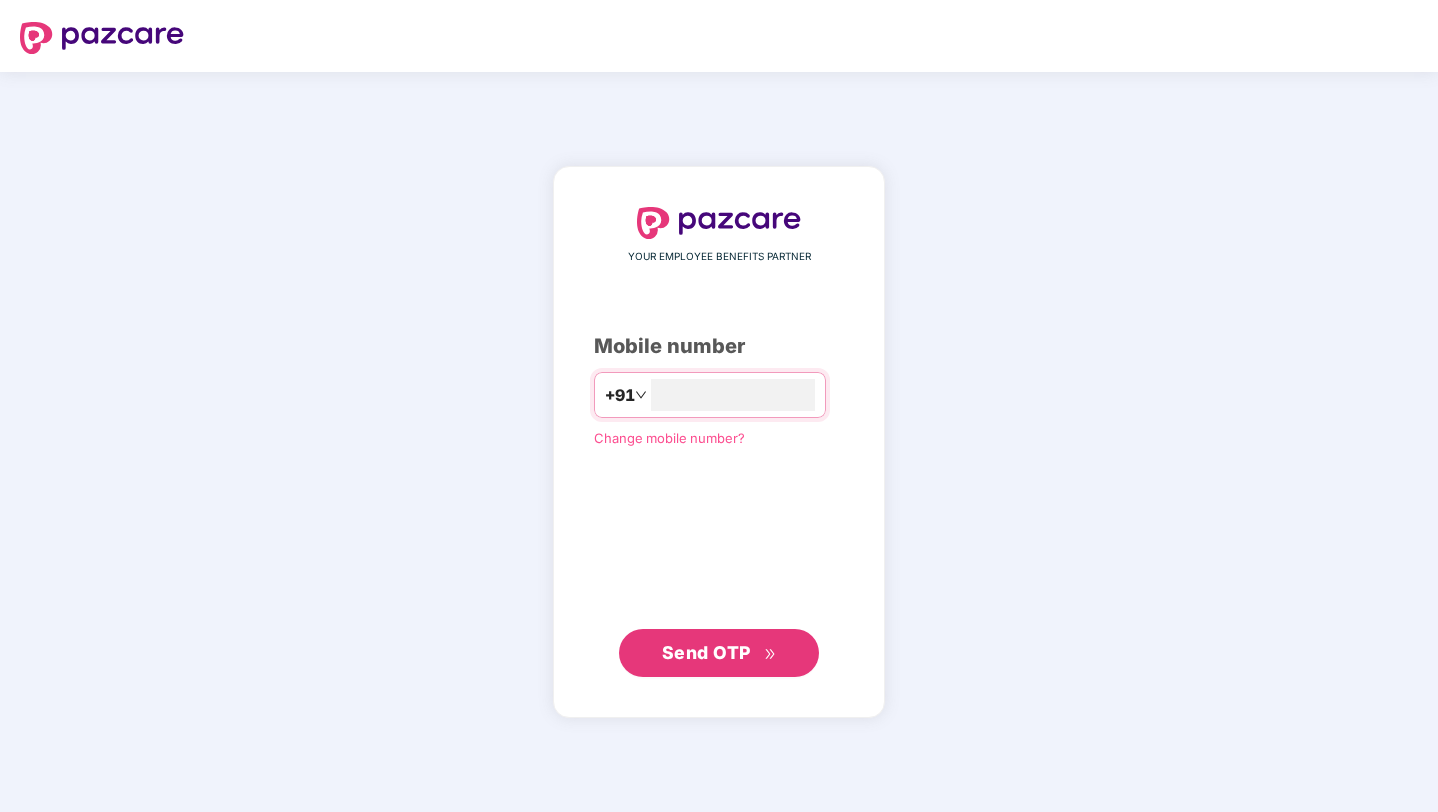 type on "**********" 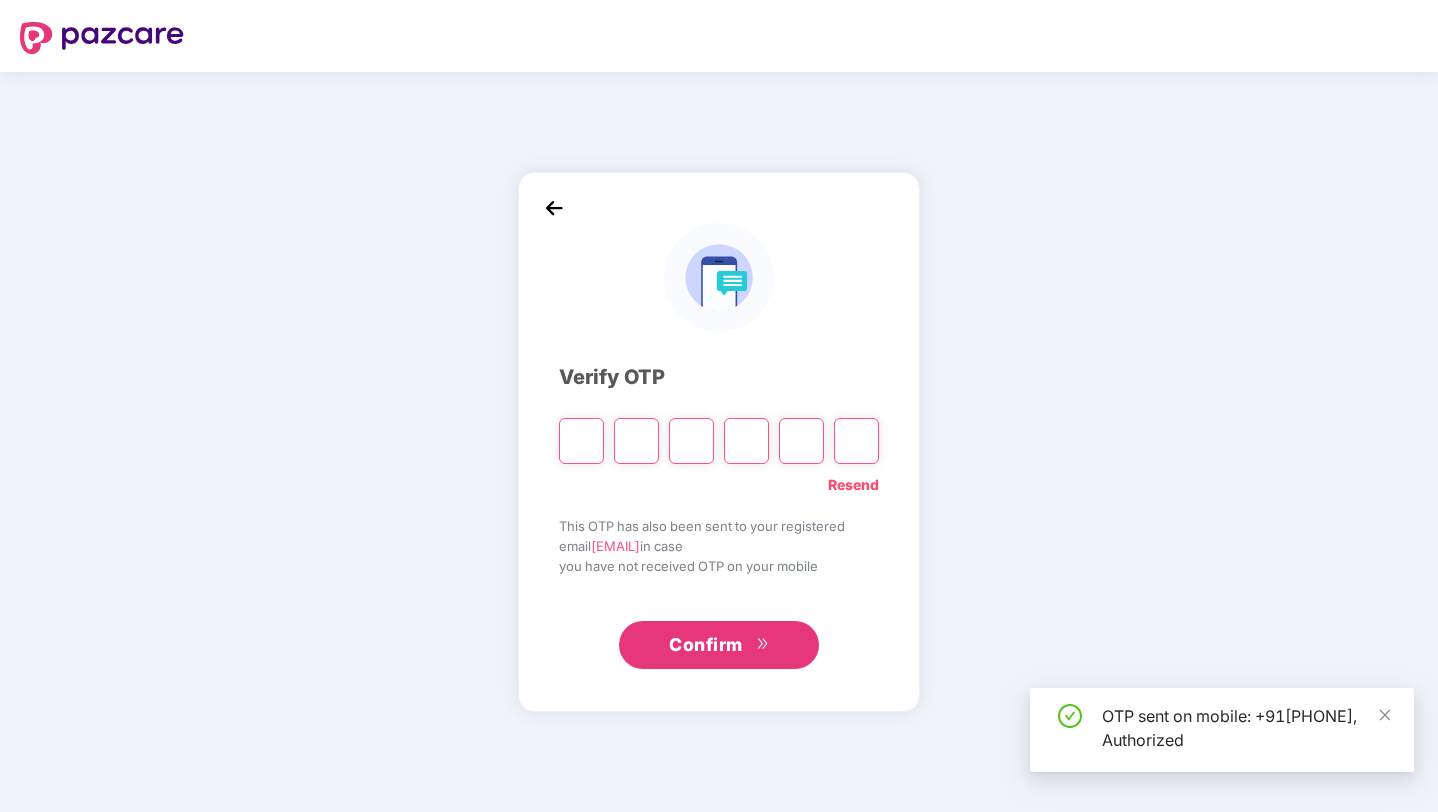 type on "*" 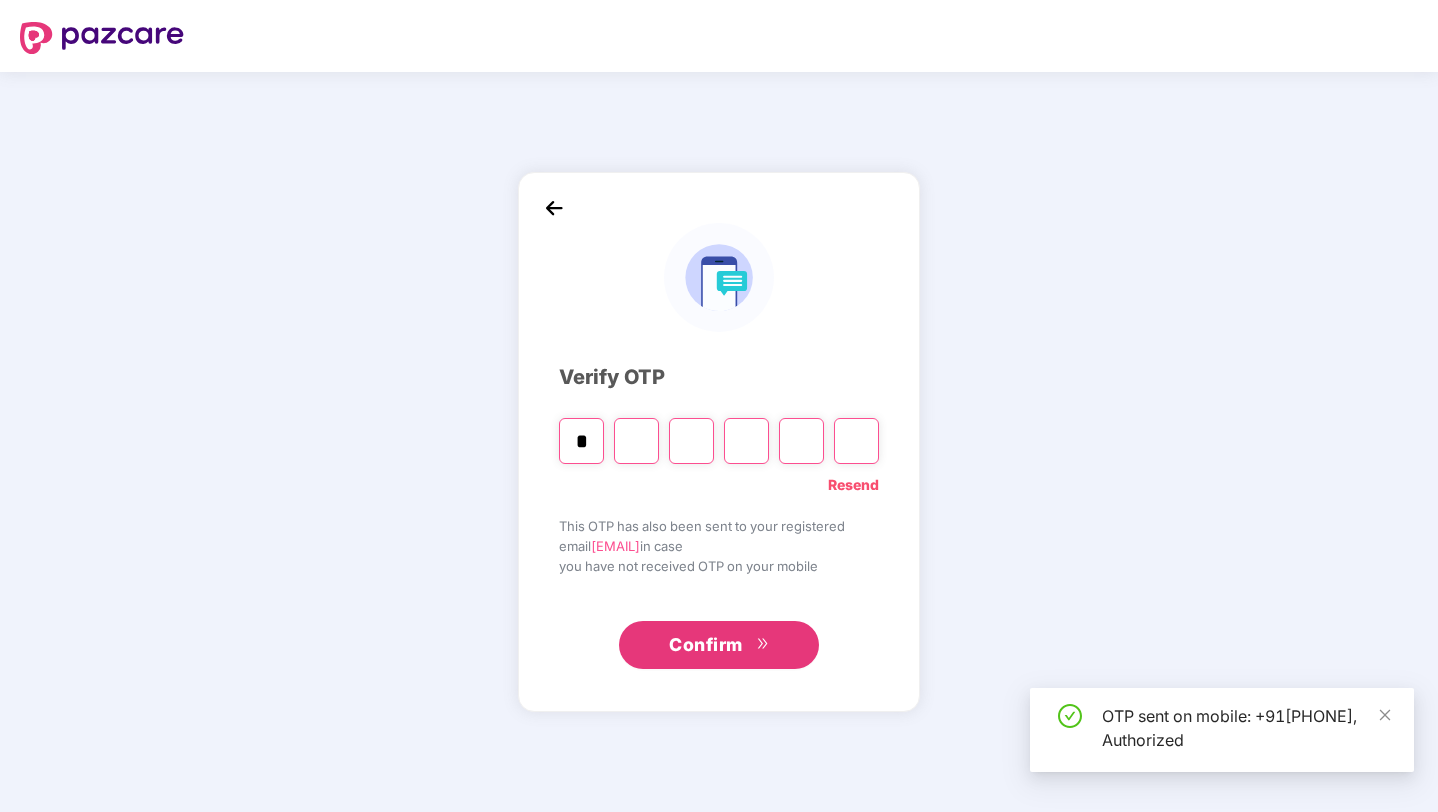 type on "*" 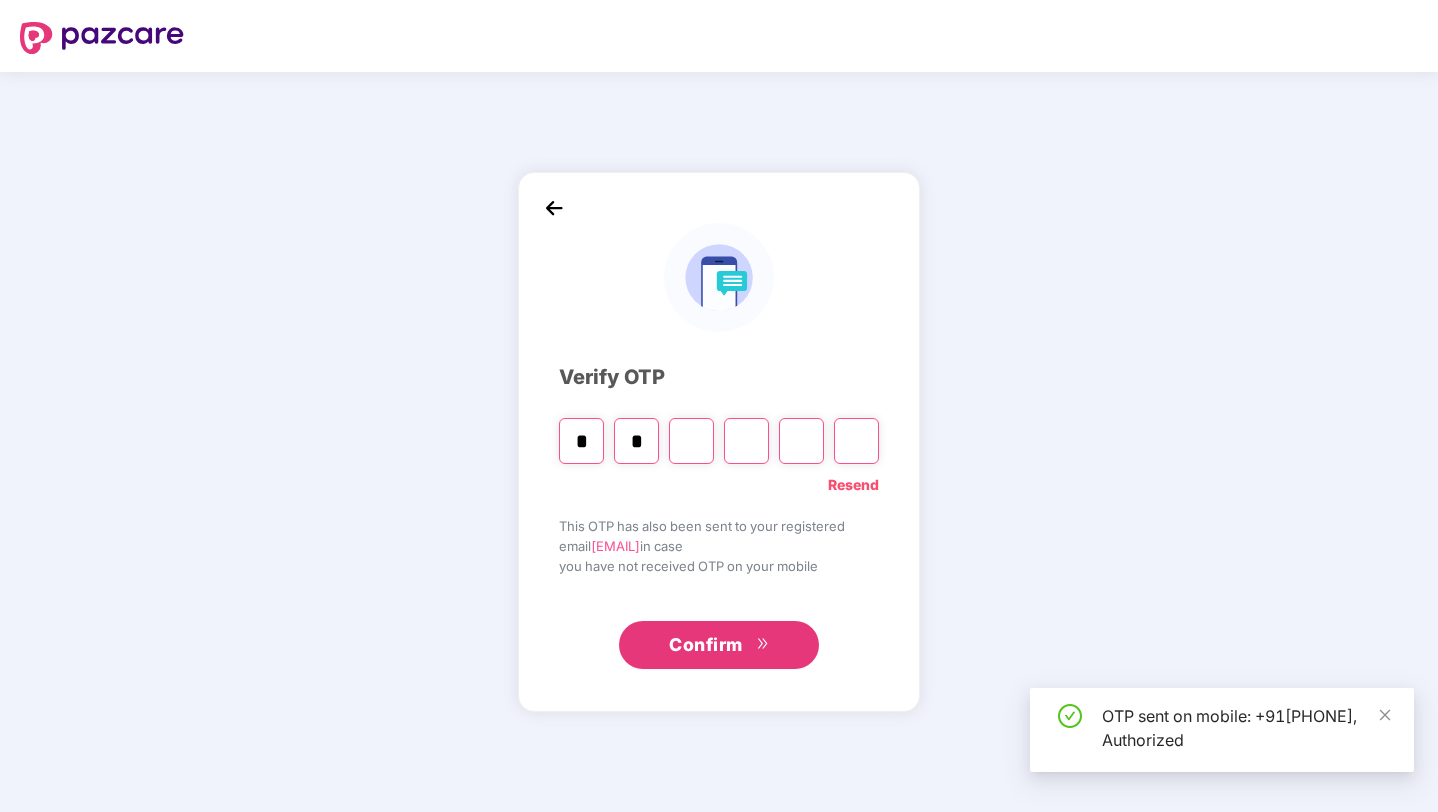 type on "*" 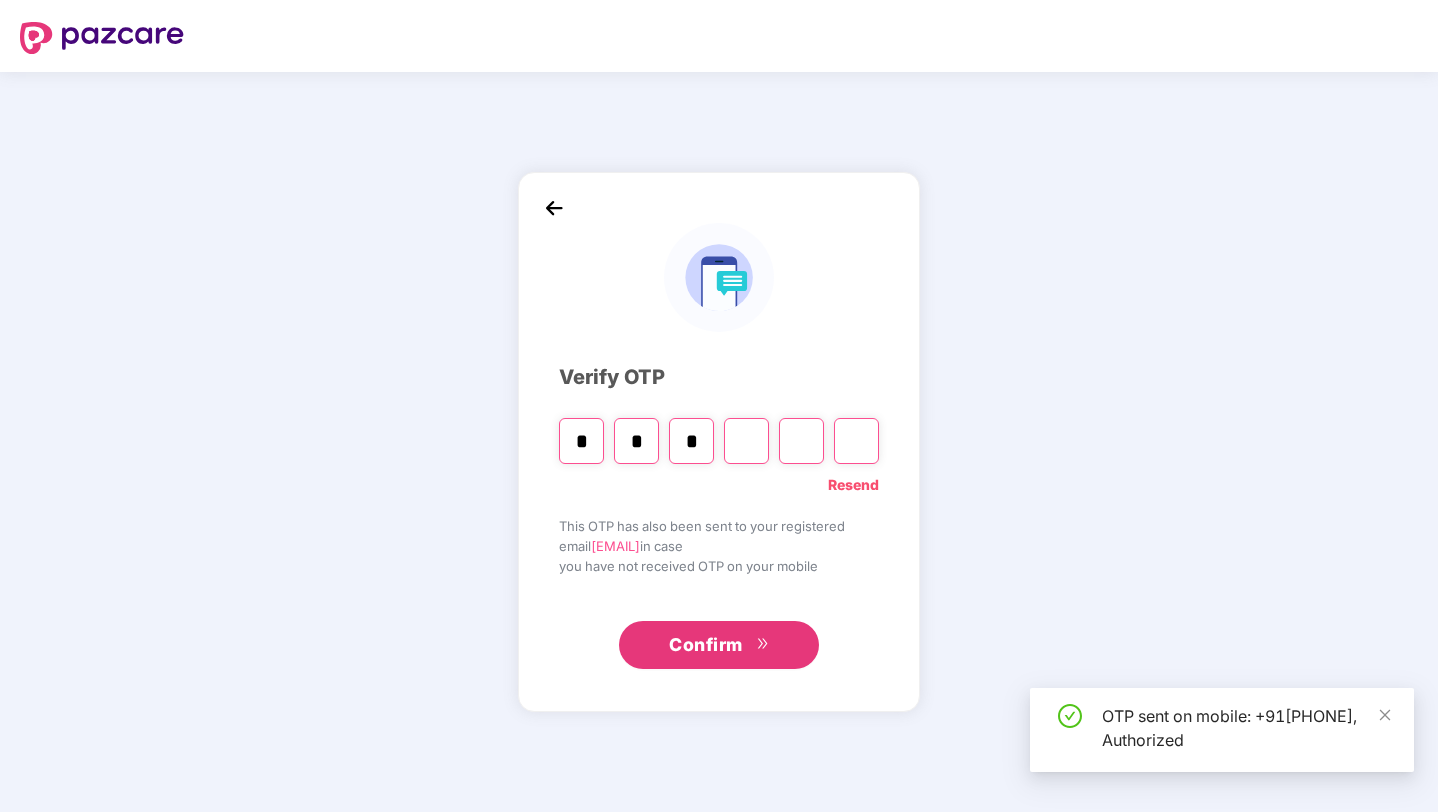 type on "*" 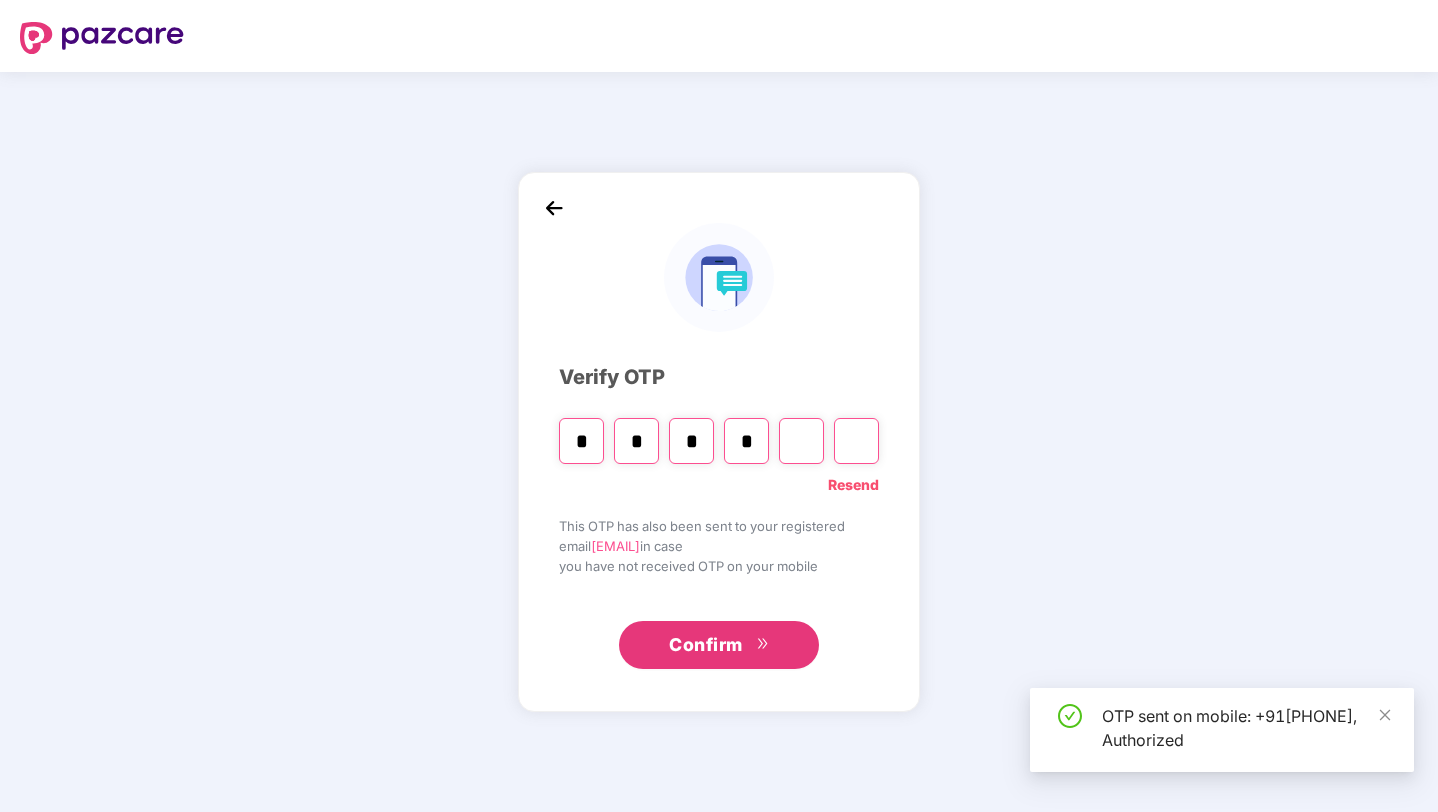 type on "*" 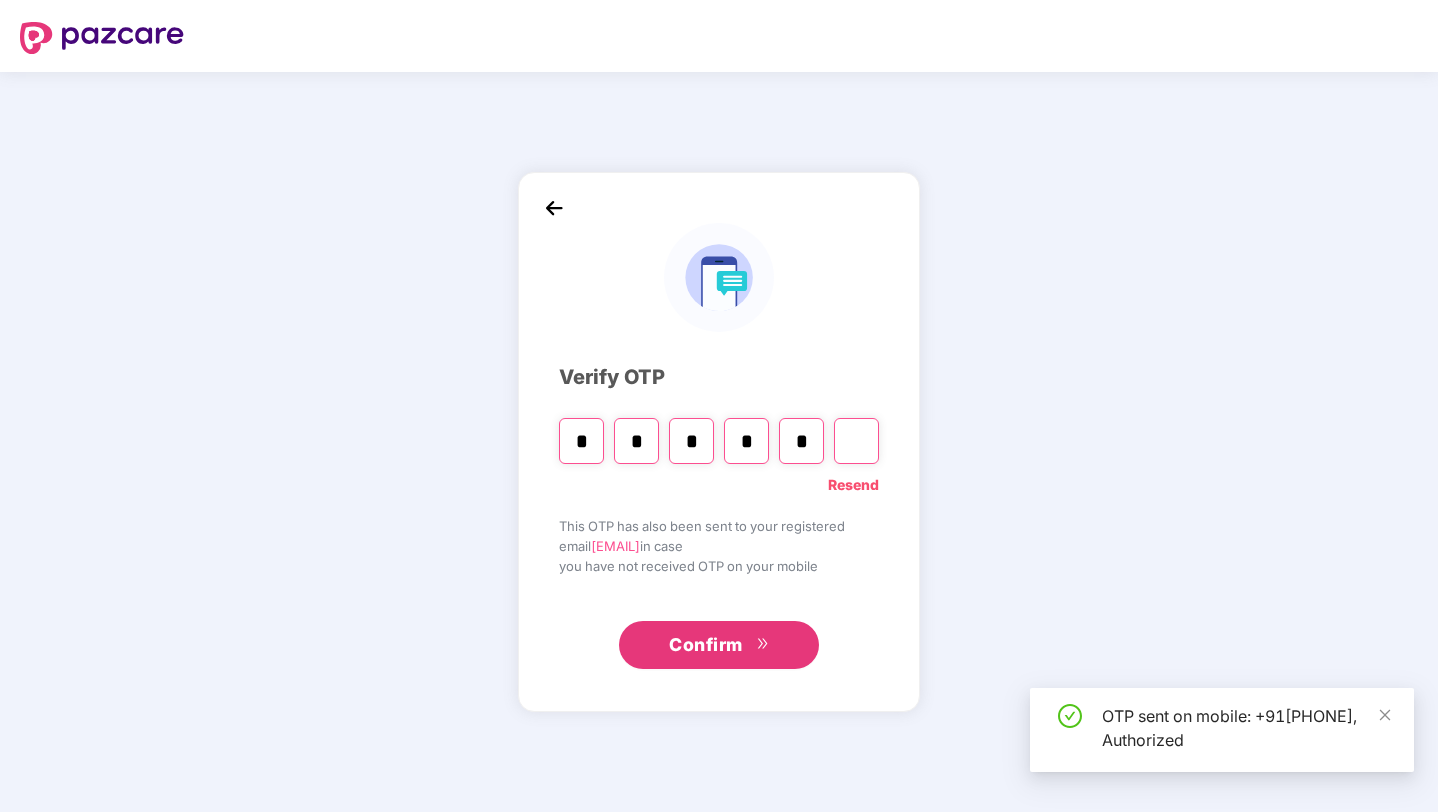 type on "*" 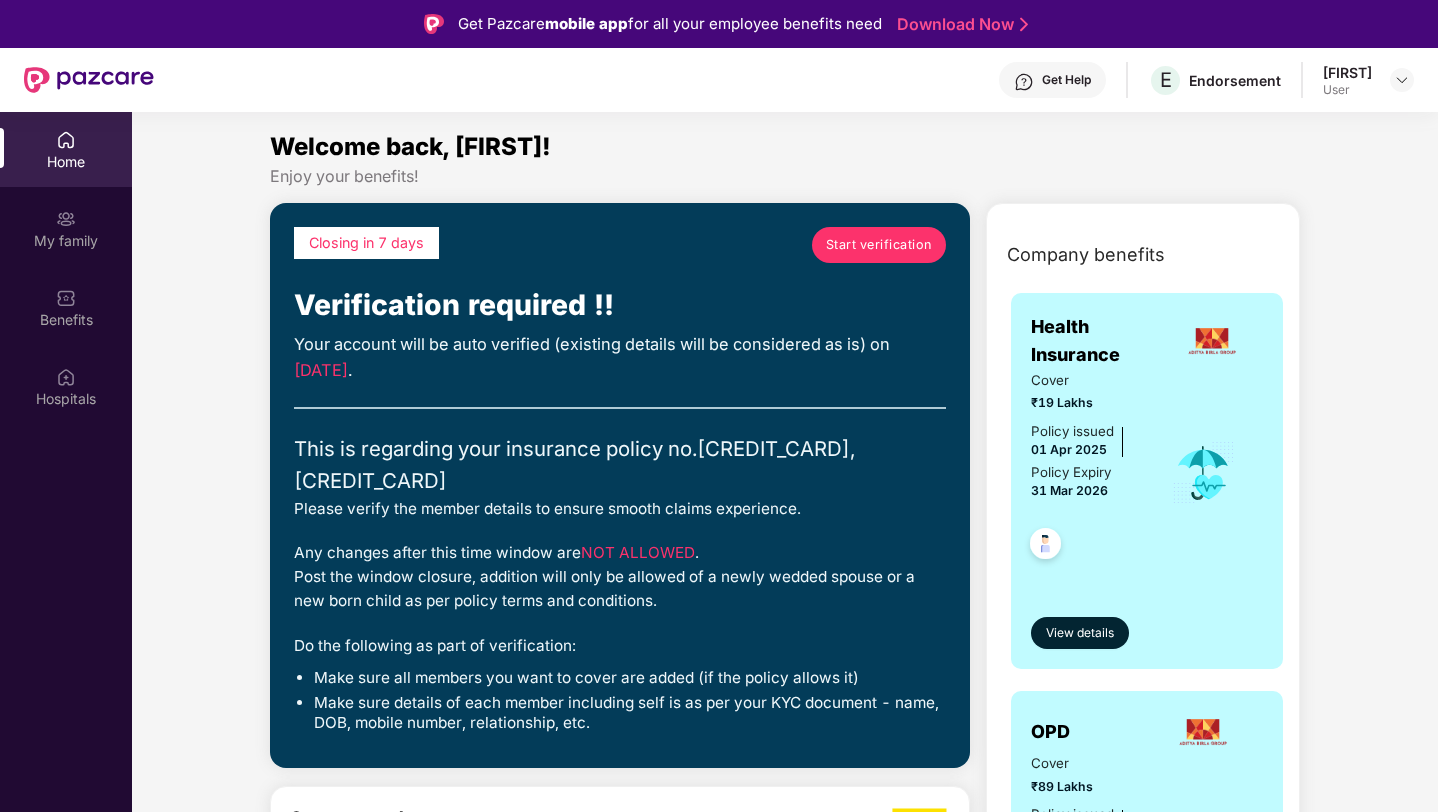 click on "Start verification" at bounding box center [879, 245] 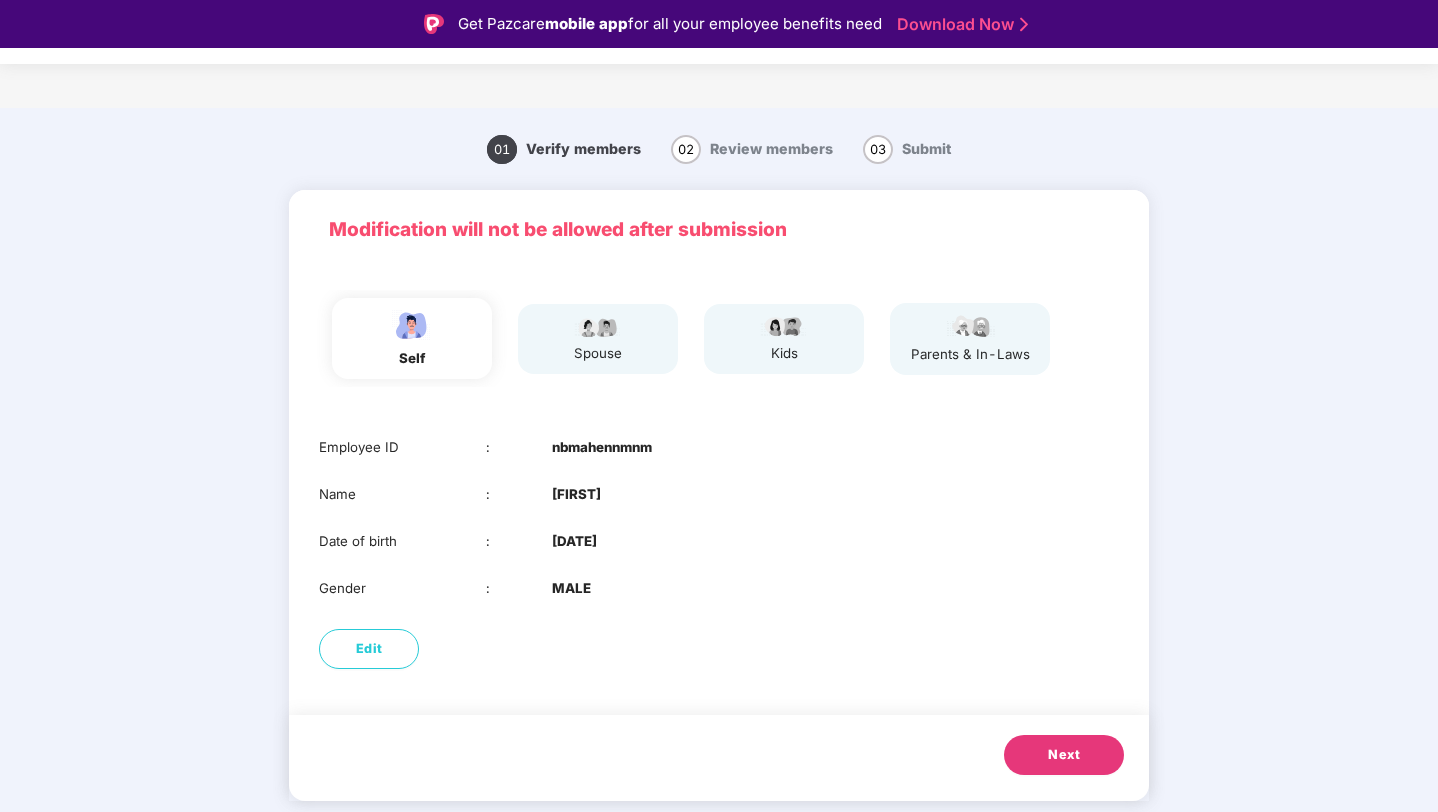 click on "Next" at bounding box center (1064, 755) 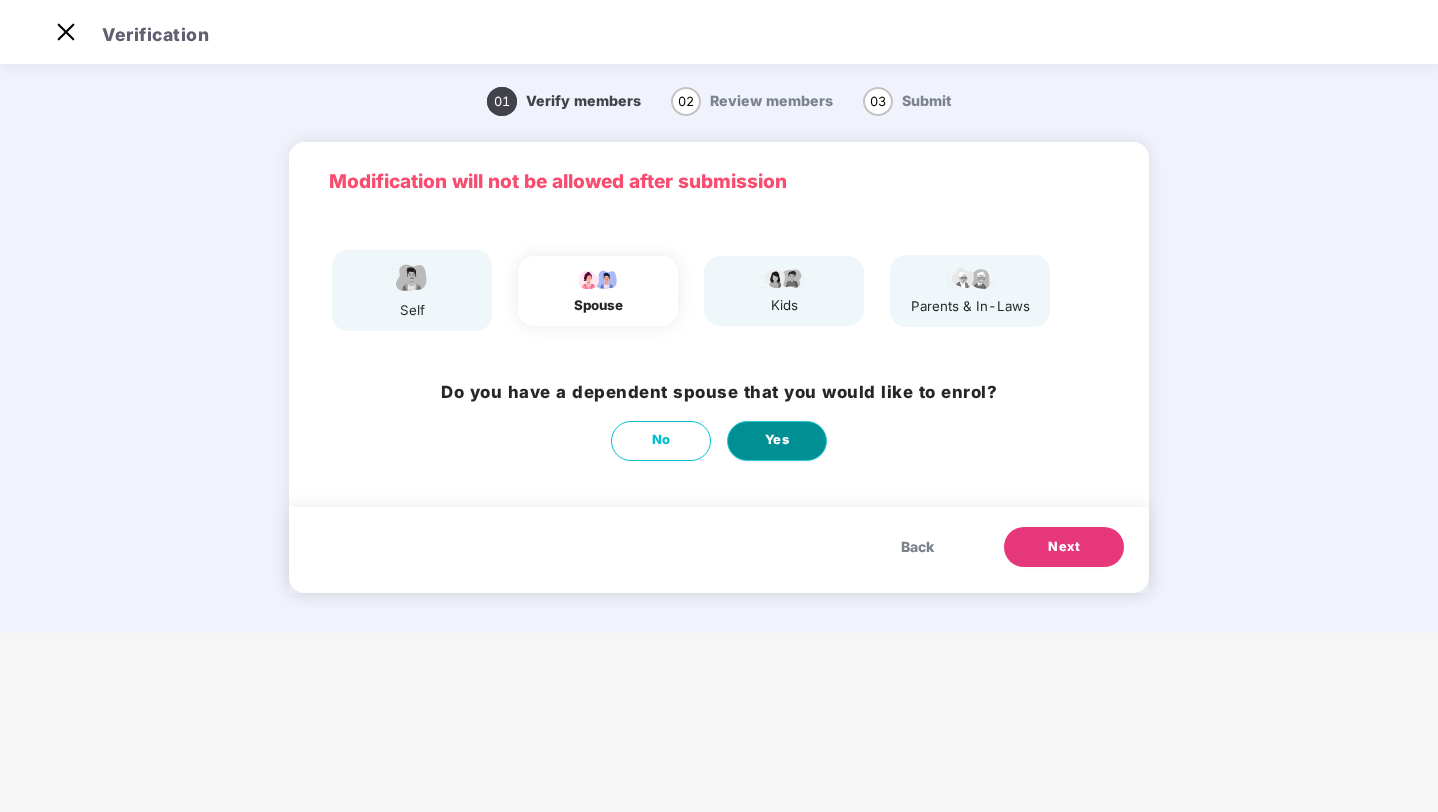 click on "Yes" at bounding box center [777, 441] 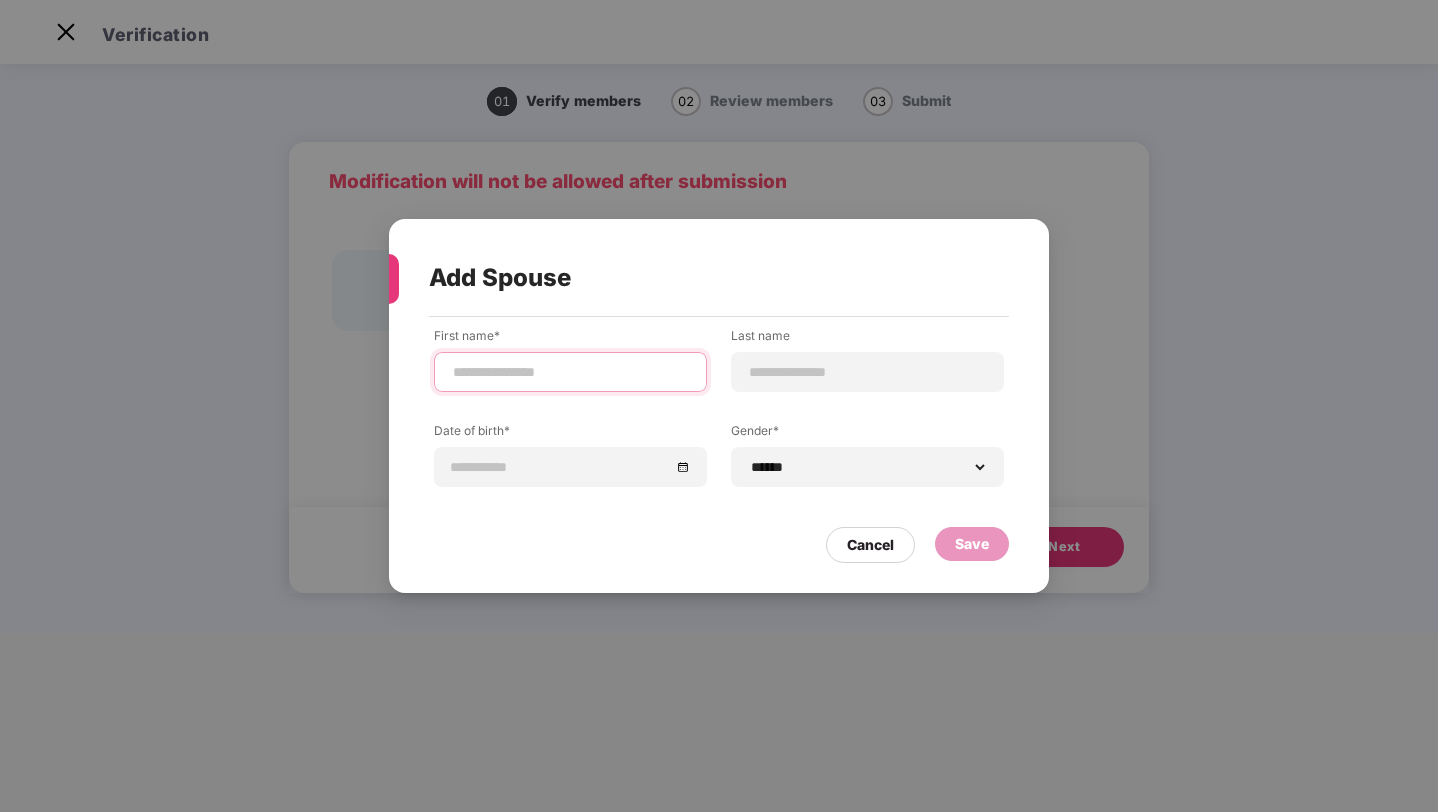 click at bounding box center [570, 372] 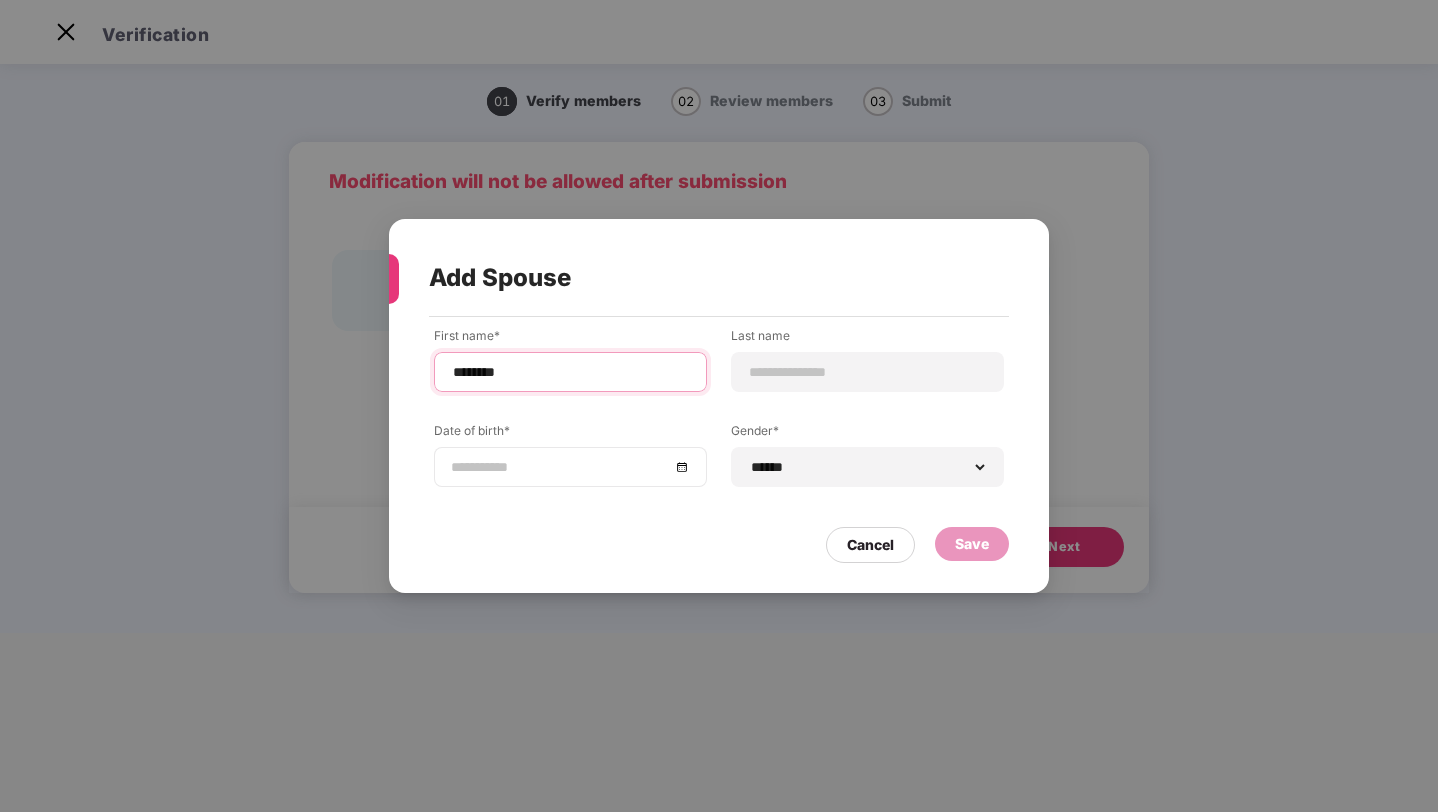 type on "********" 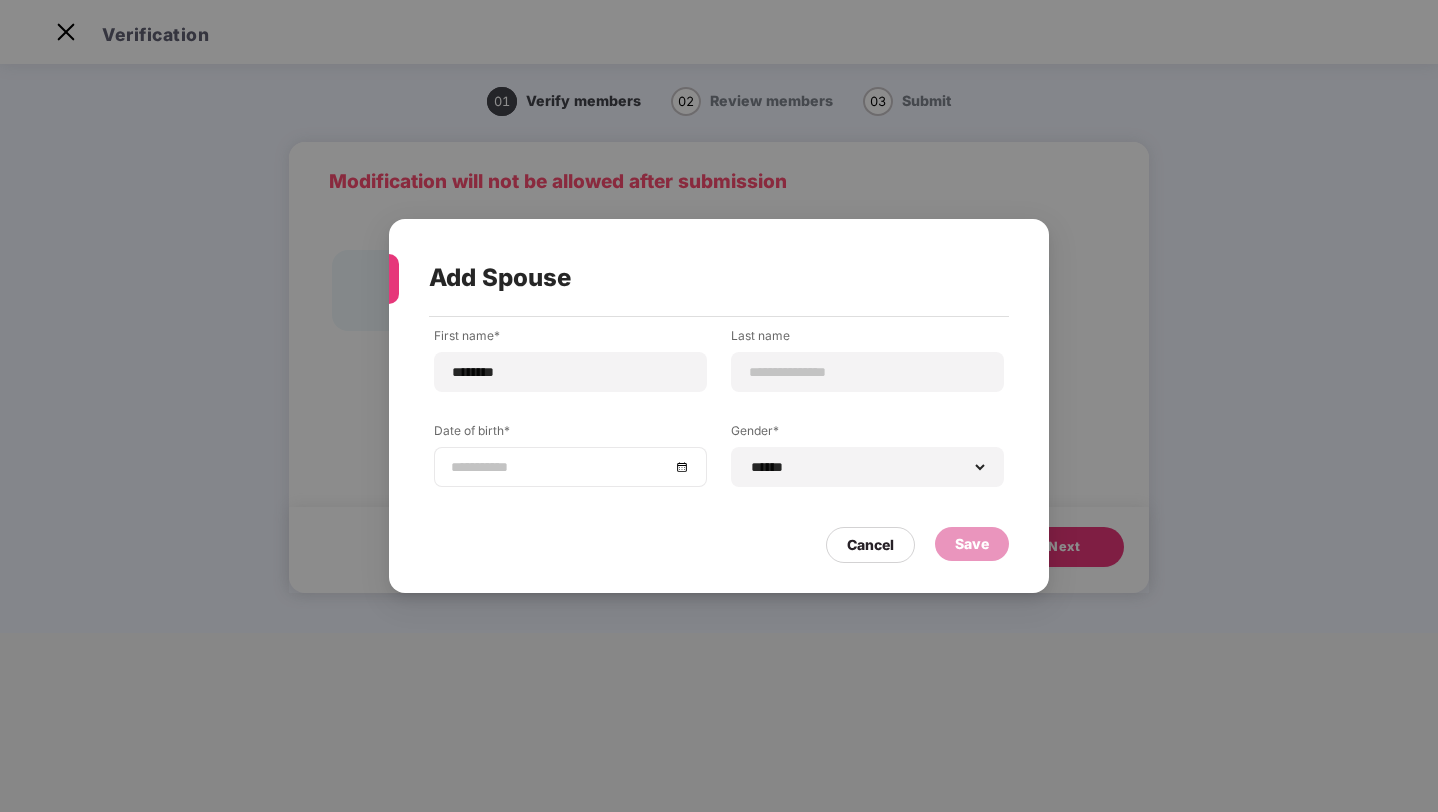 click at bounding box center (560, 467) 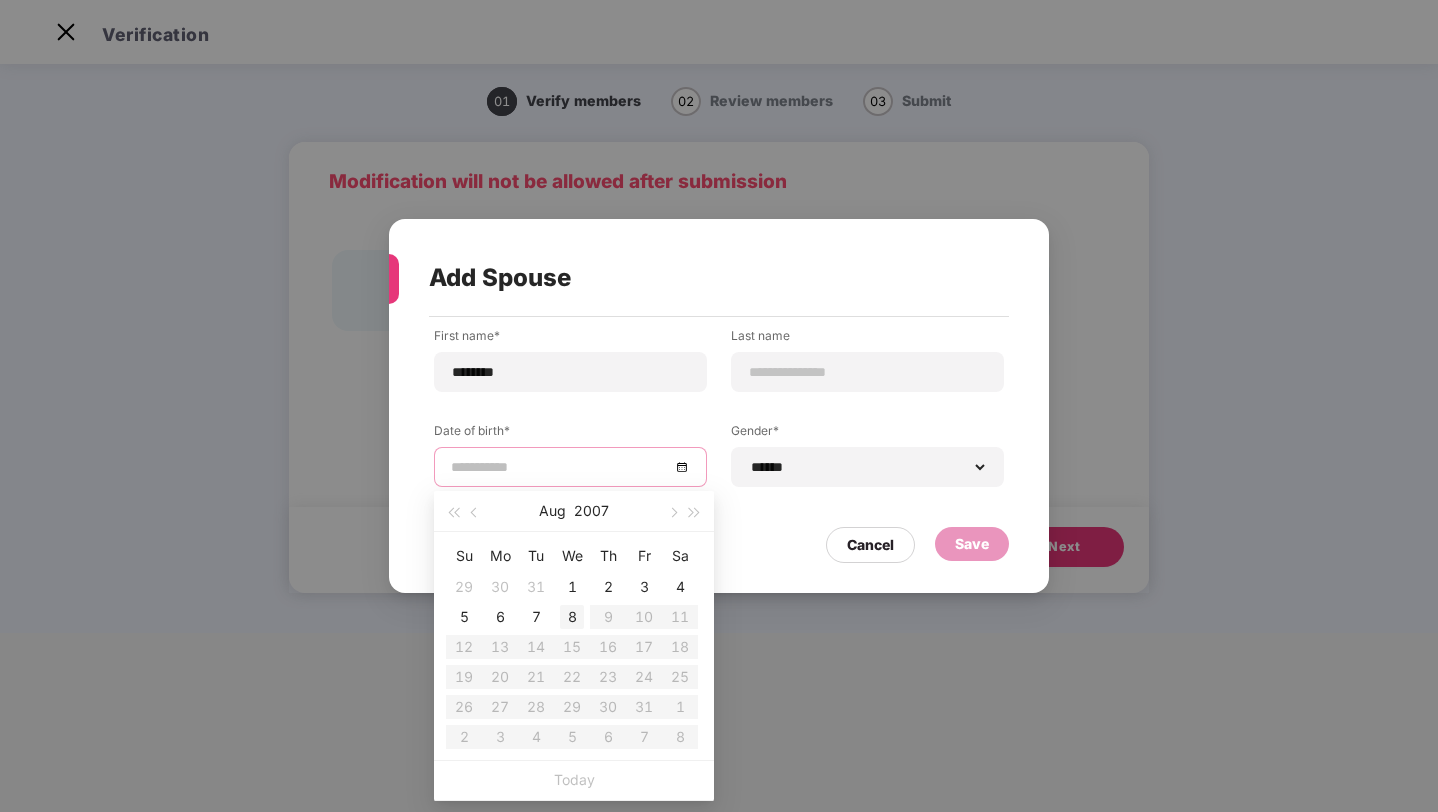 type on "**********" 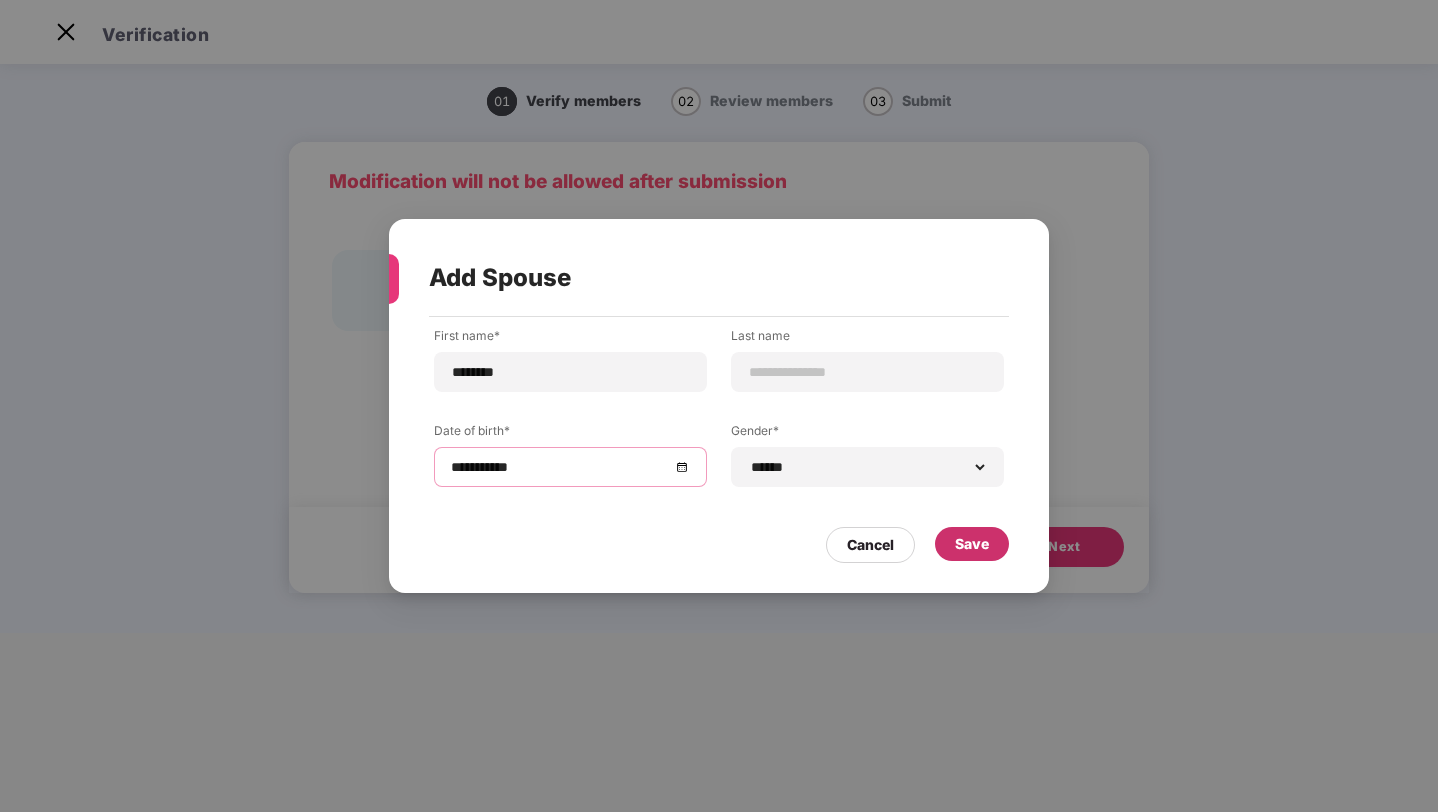 click on "Save" at bounding box center [972, 544] 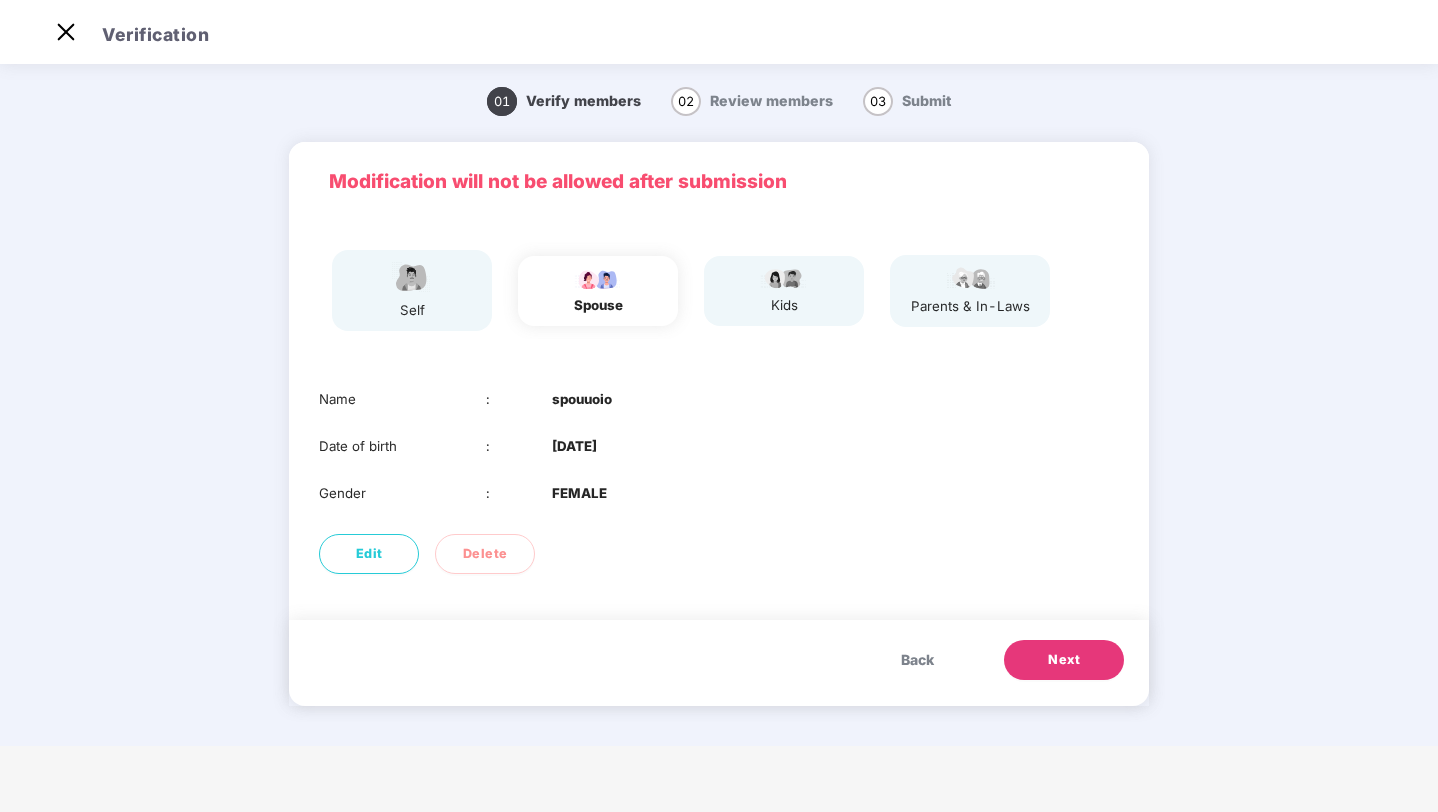 click on "Next" at bounding box center [1064, 660] 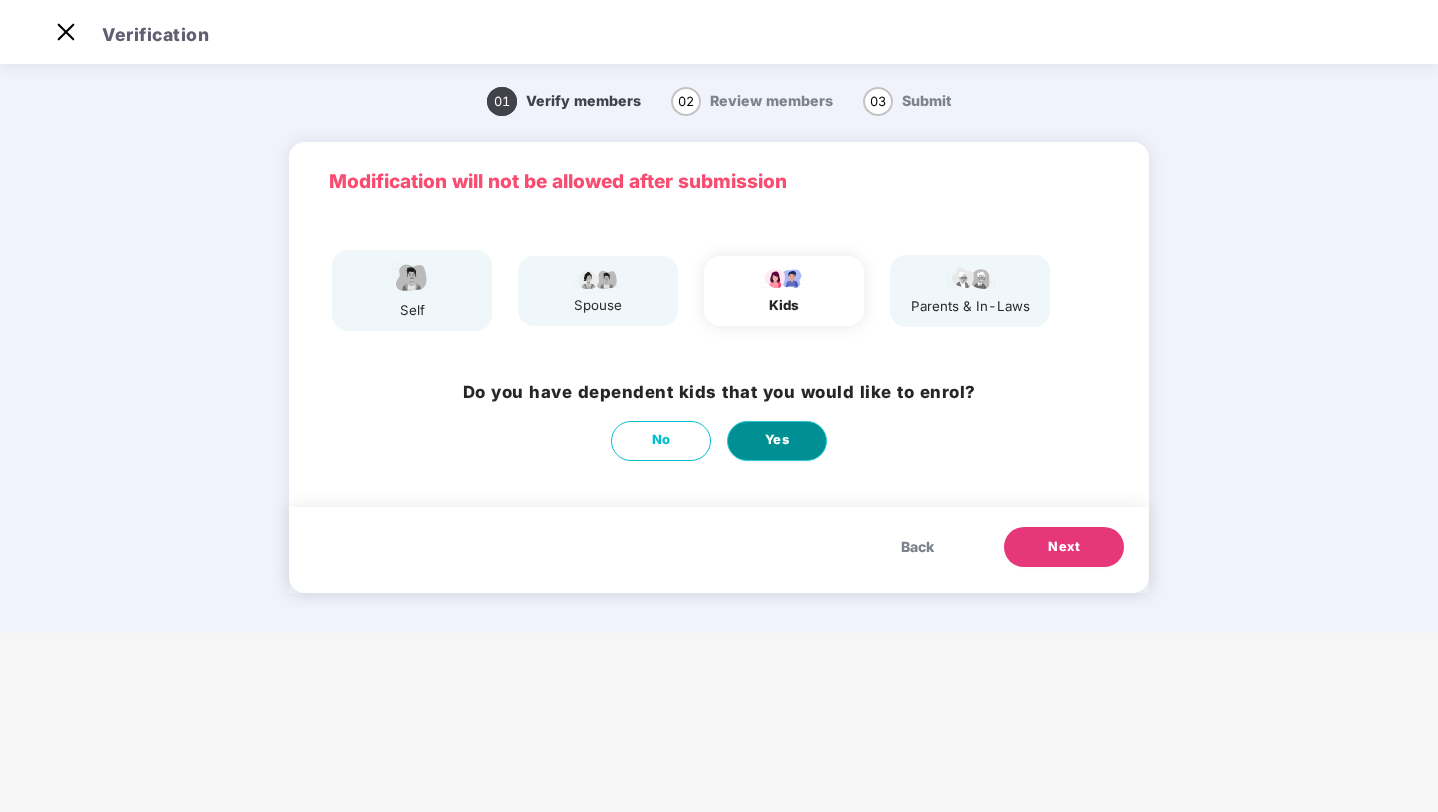 click on "Yes" at bounding box center (777, 440) 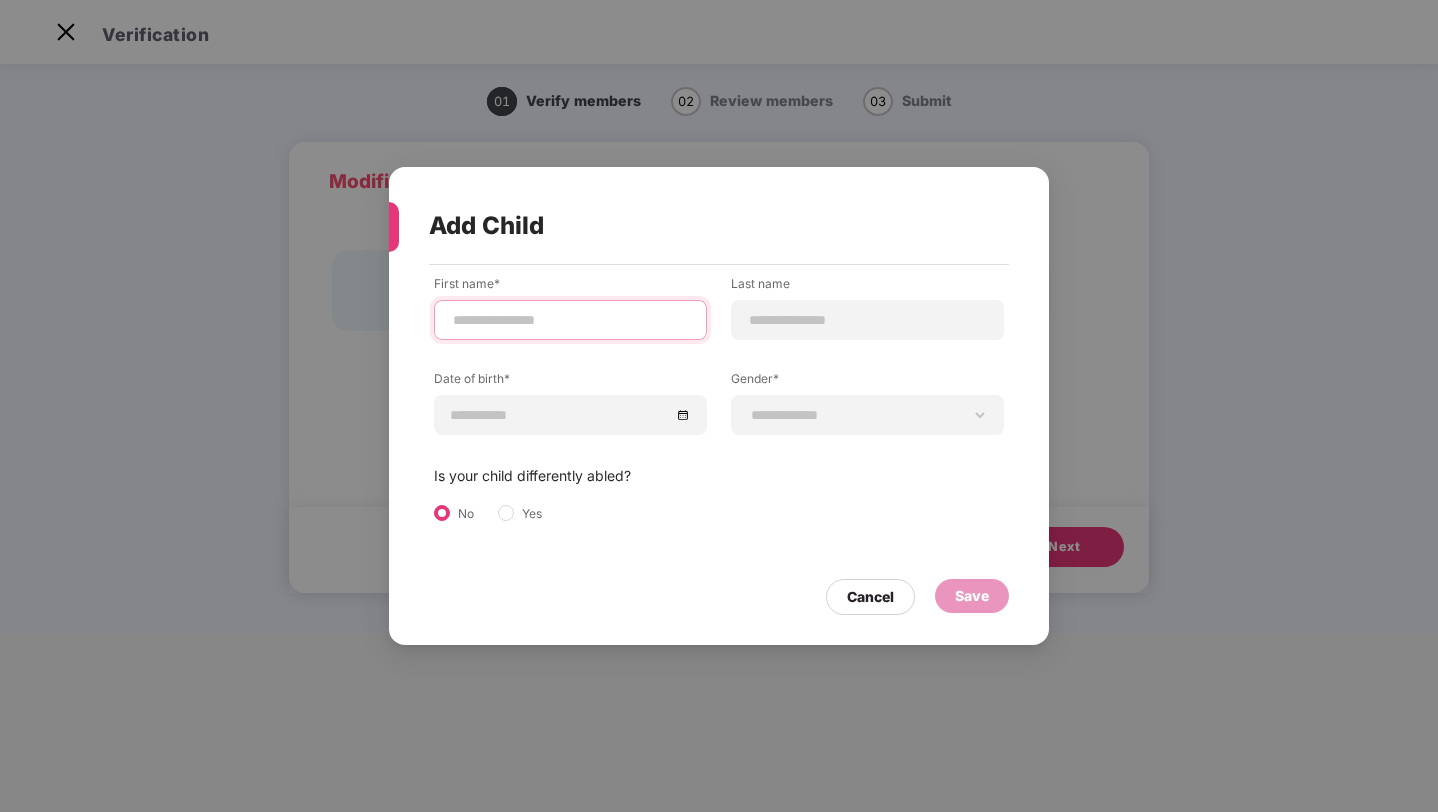 click at bounding box center (570, 320) 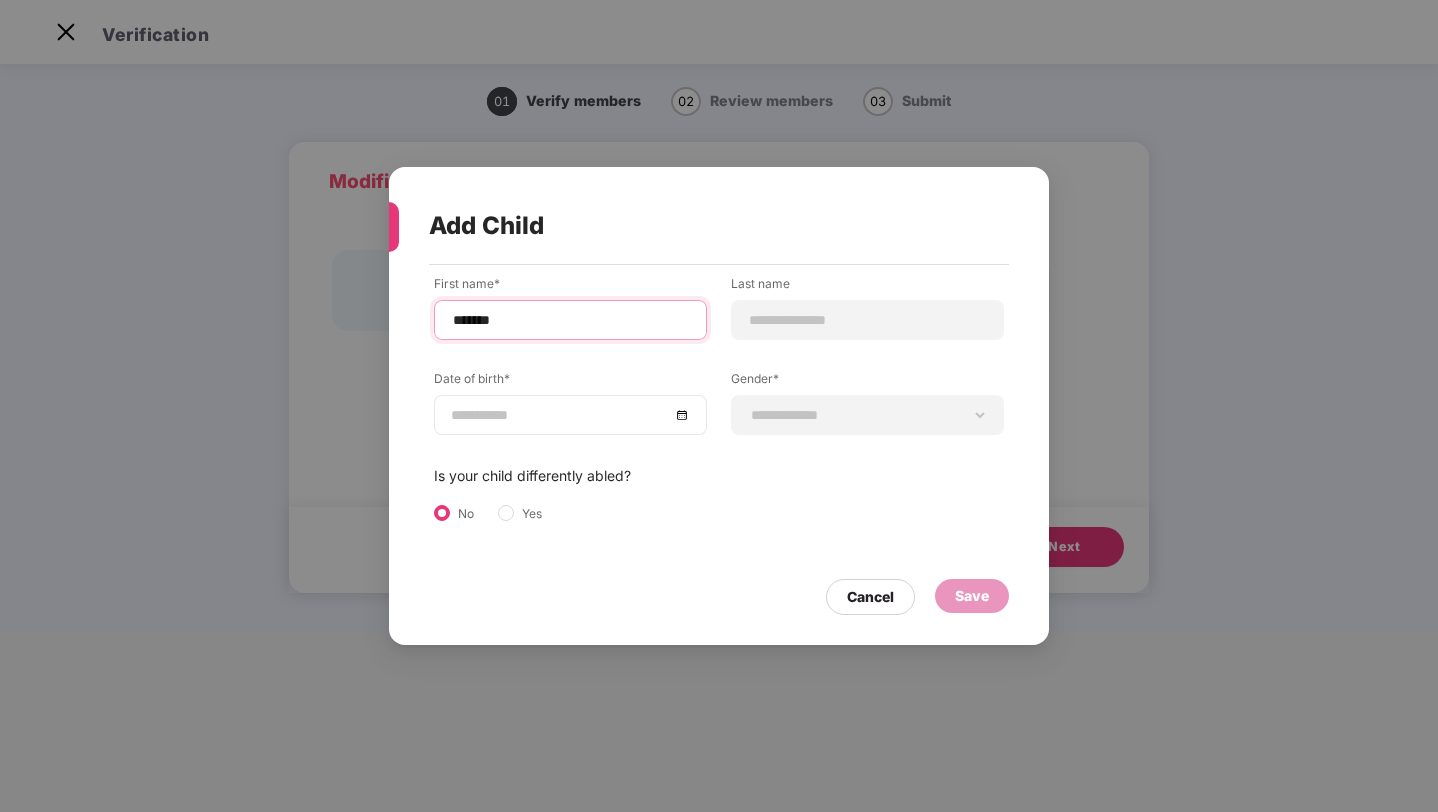 type on "*******" 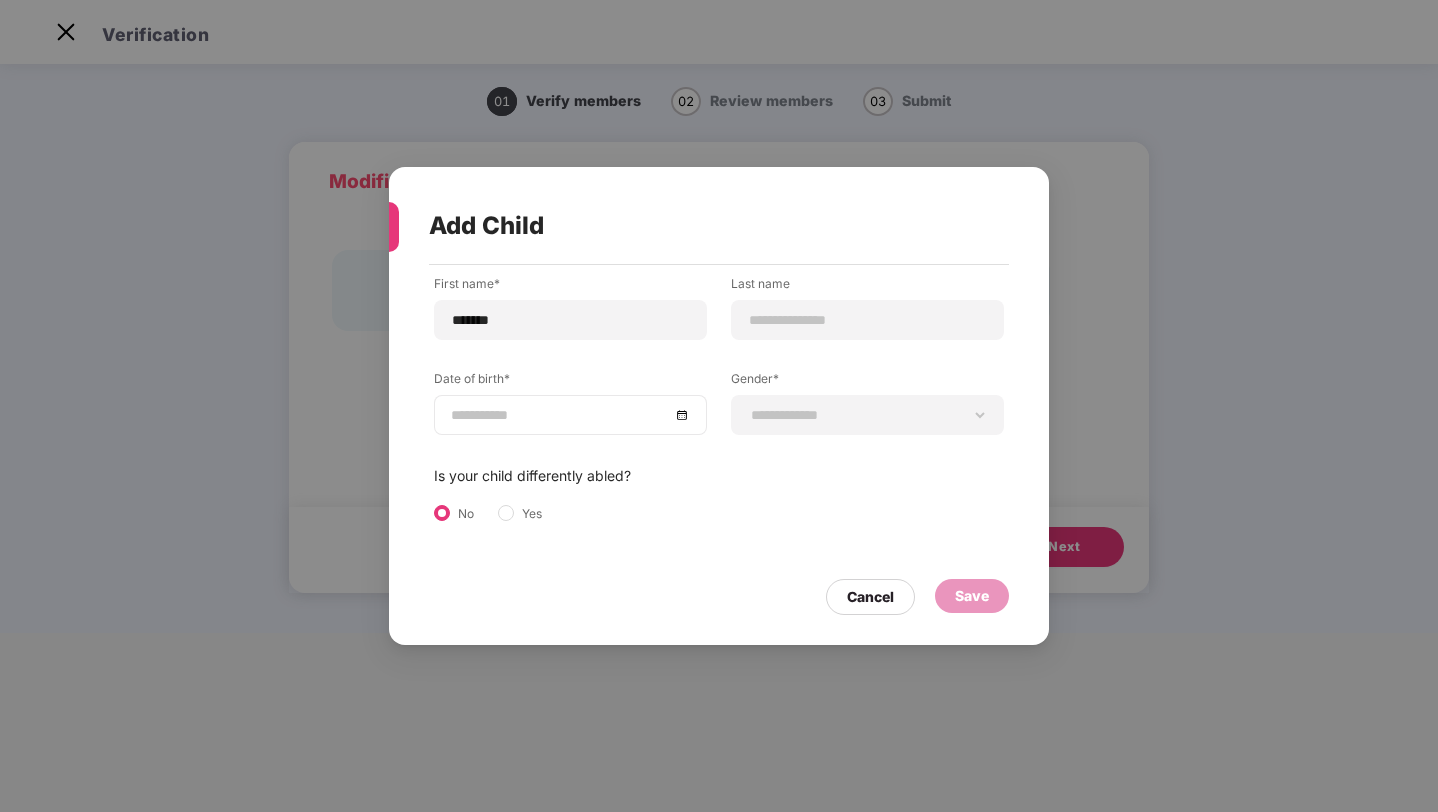 click at bounding box center (560, 415) 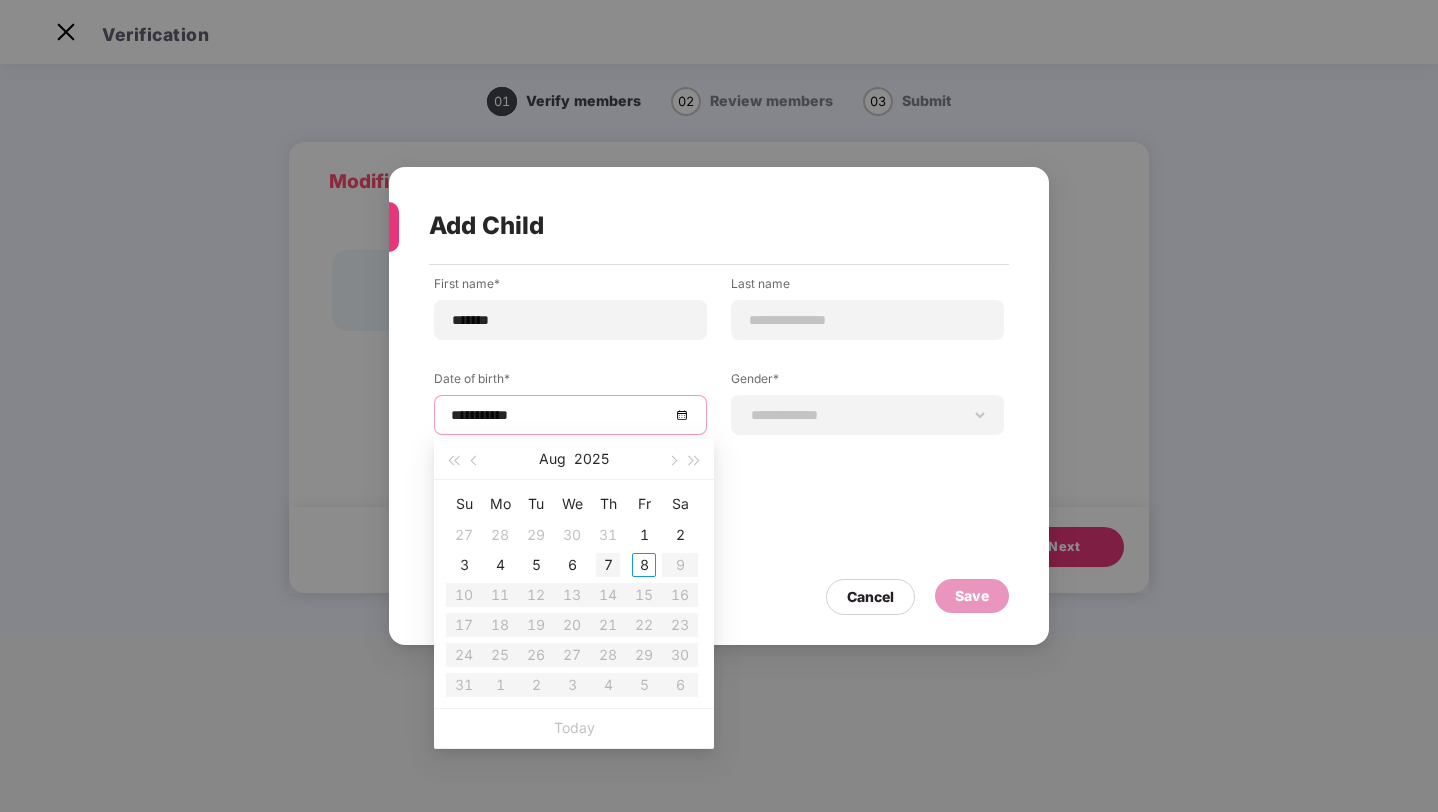 type on "**********" 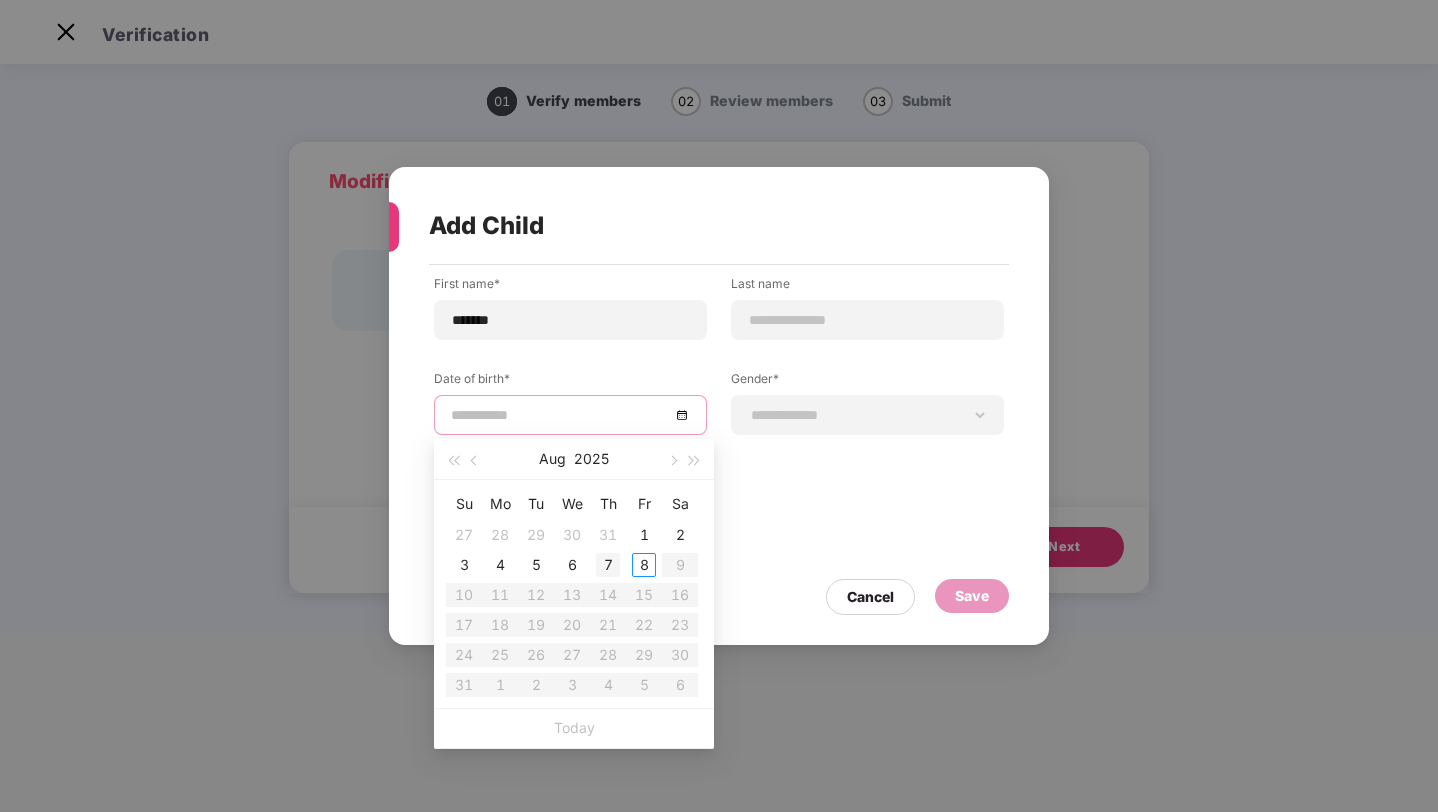 click on "7" at bounding box center [608, 565] 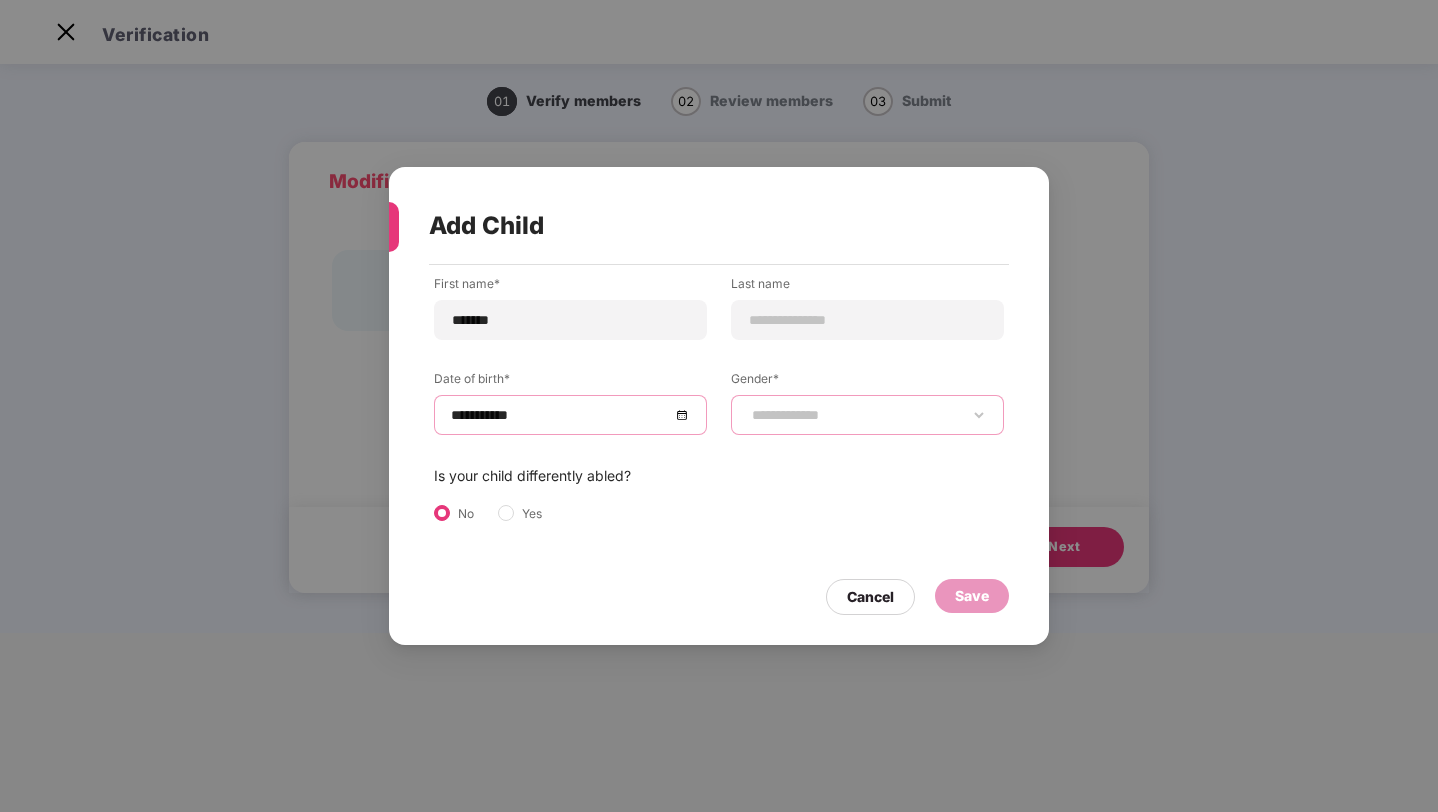 click on "**********" at bounding box center (867, 415) 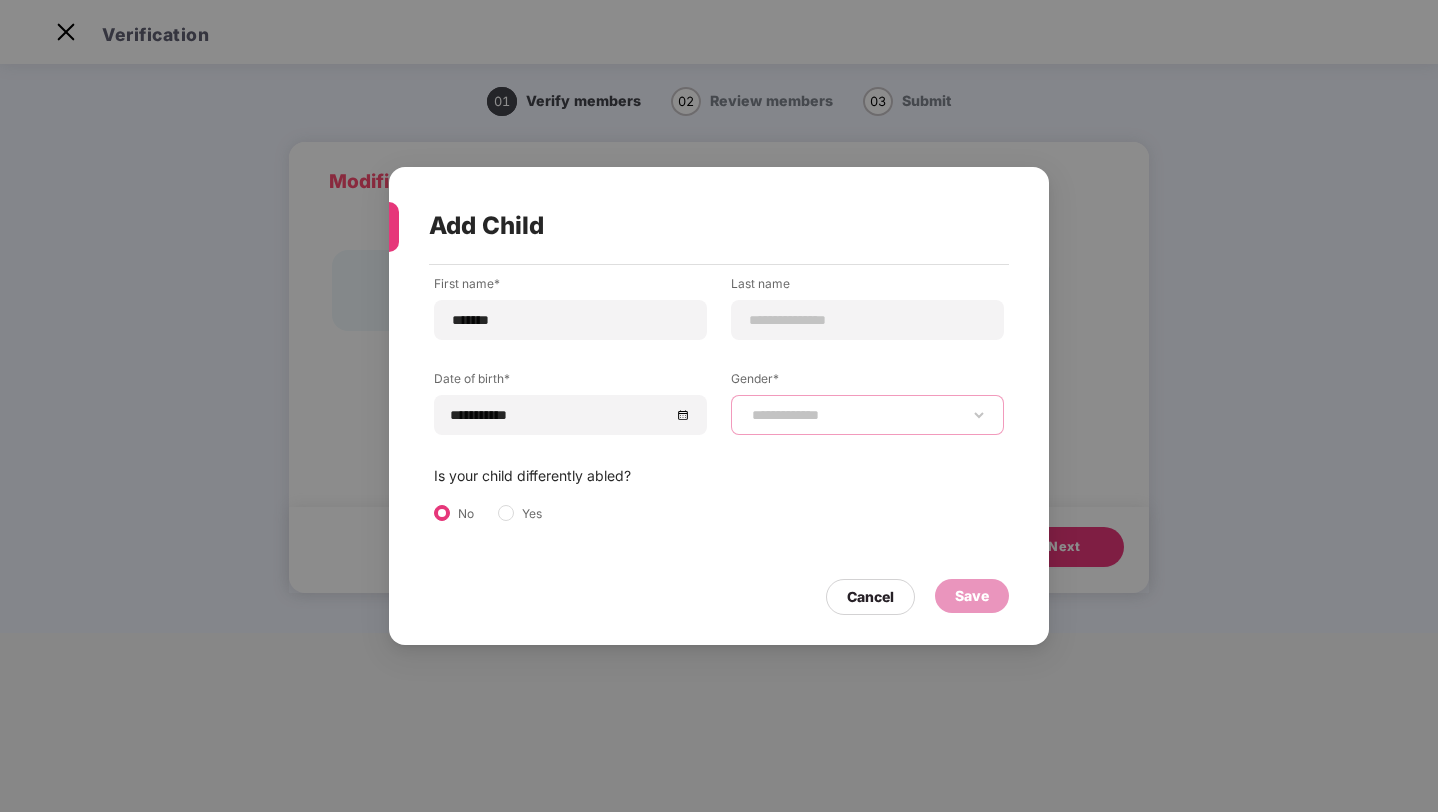 select on "****" 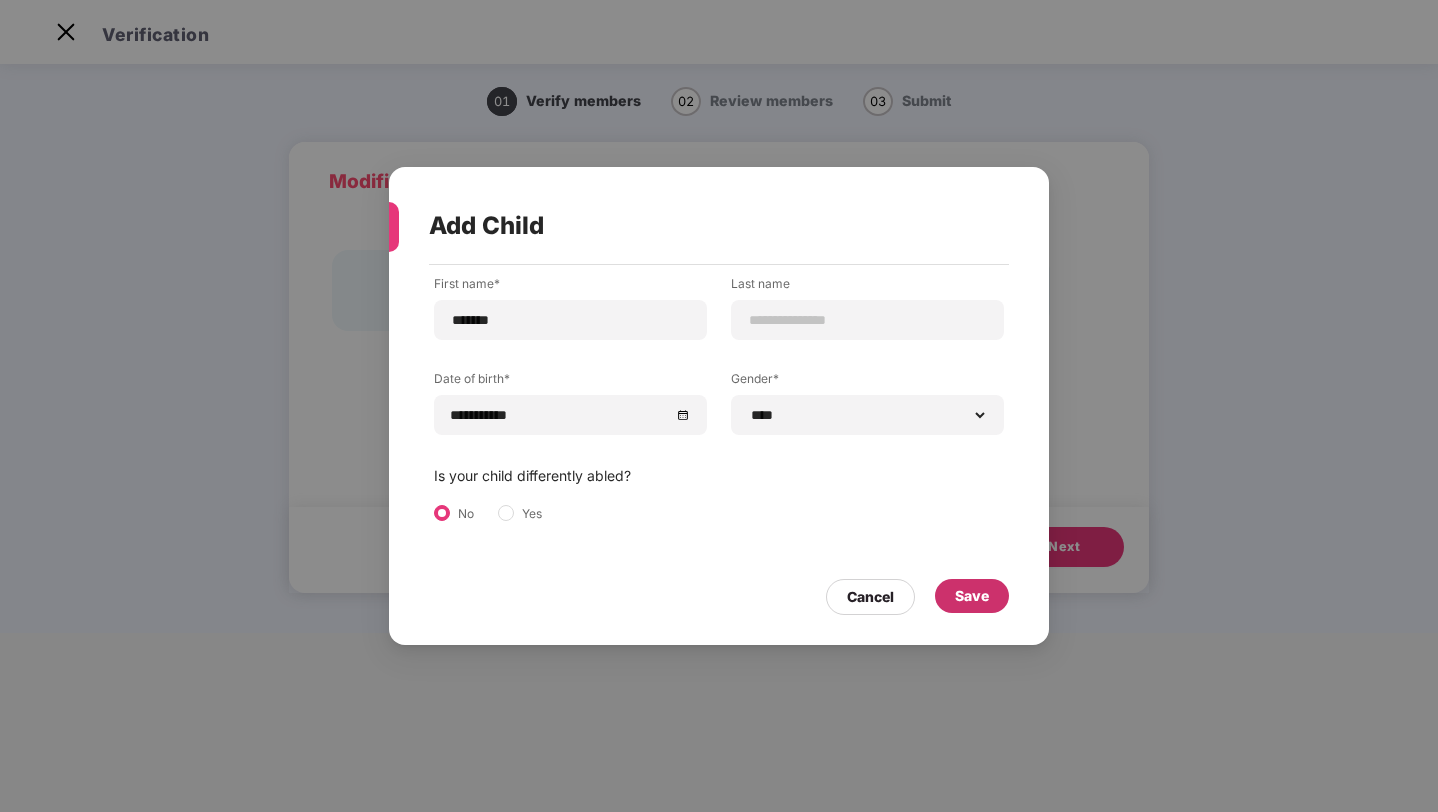 click on "Save" at bounding box center [972, 596] 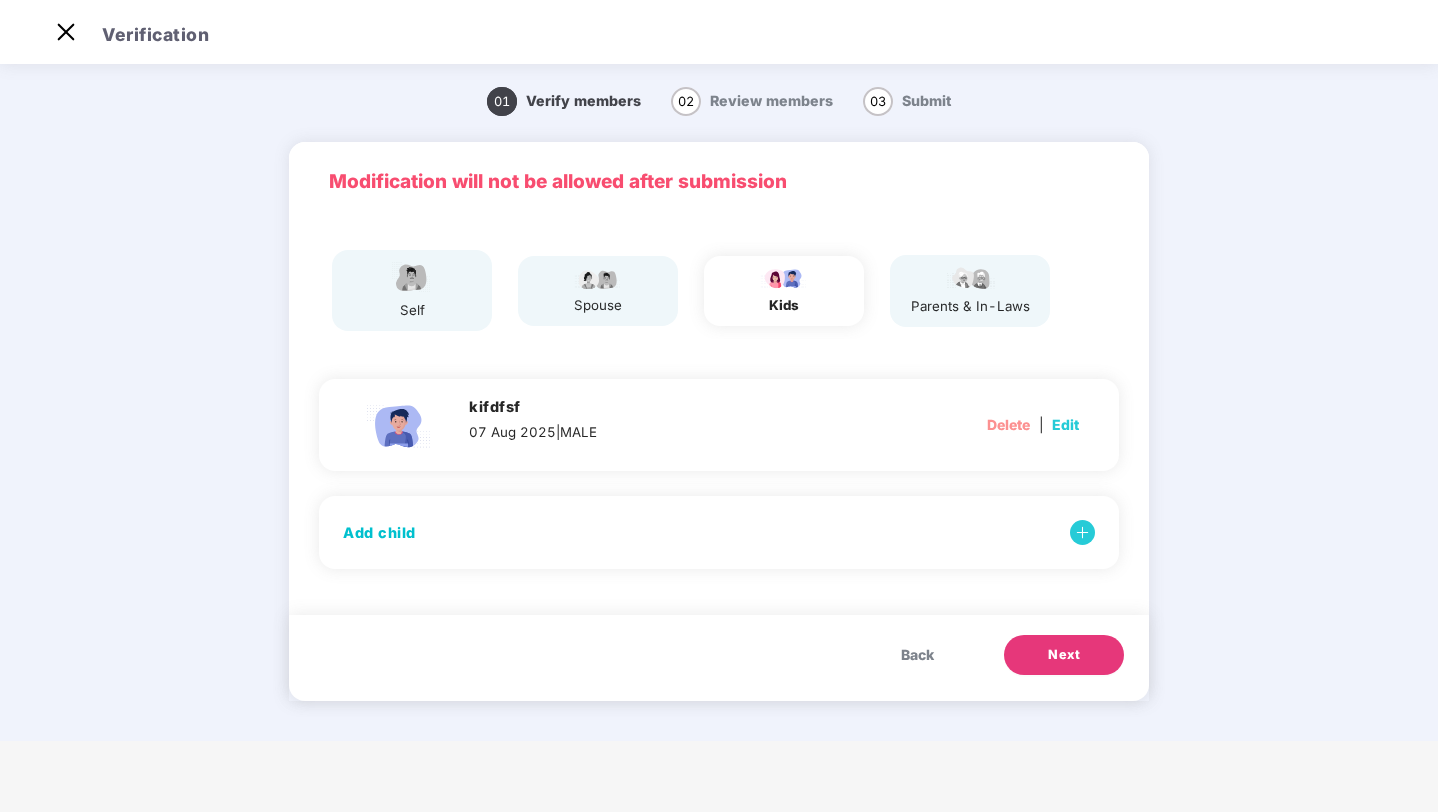 click on "Next" at bounding box center [1064, 655] 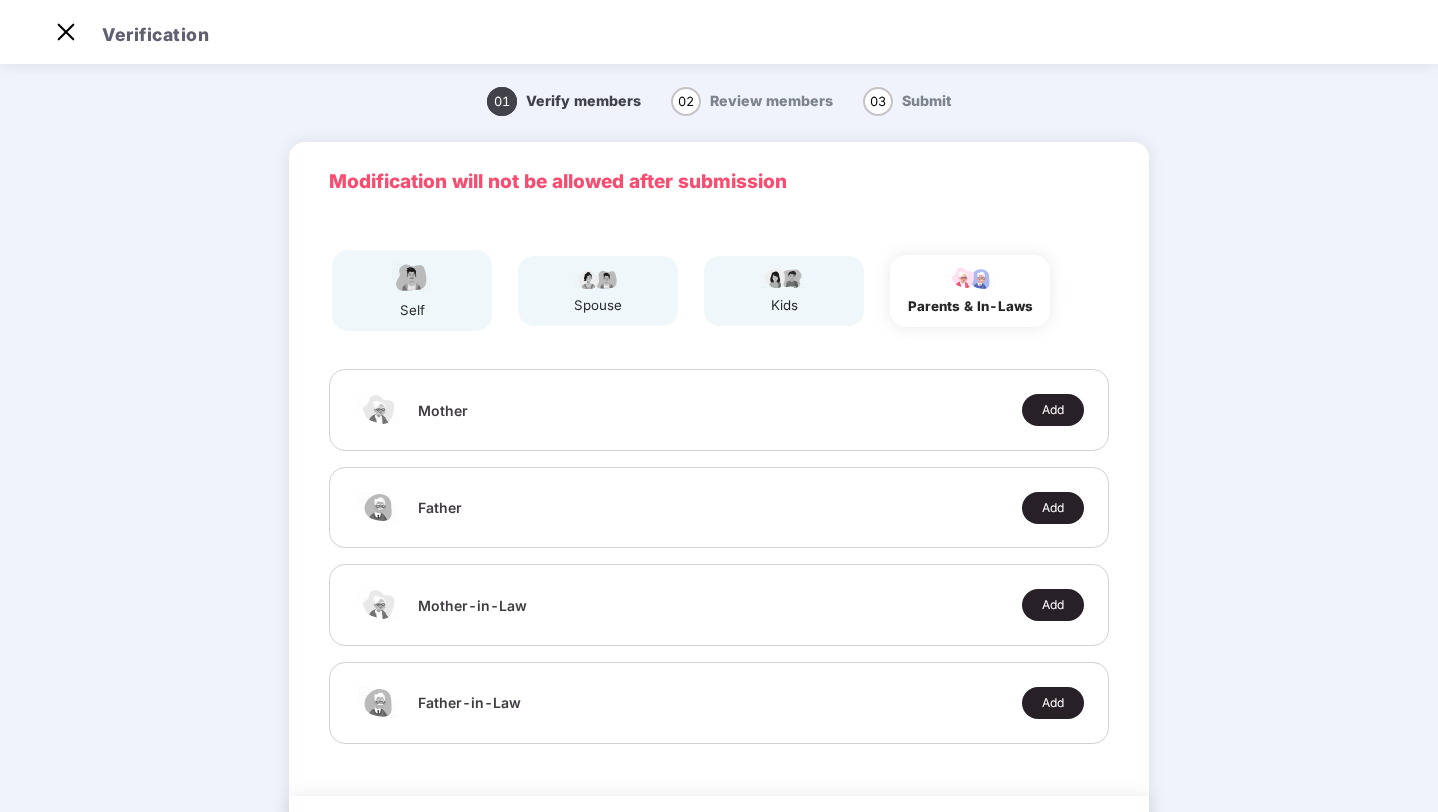 click on "Add" at bounding box center [1053, 410] 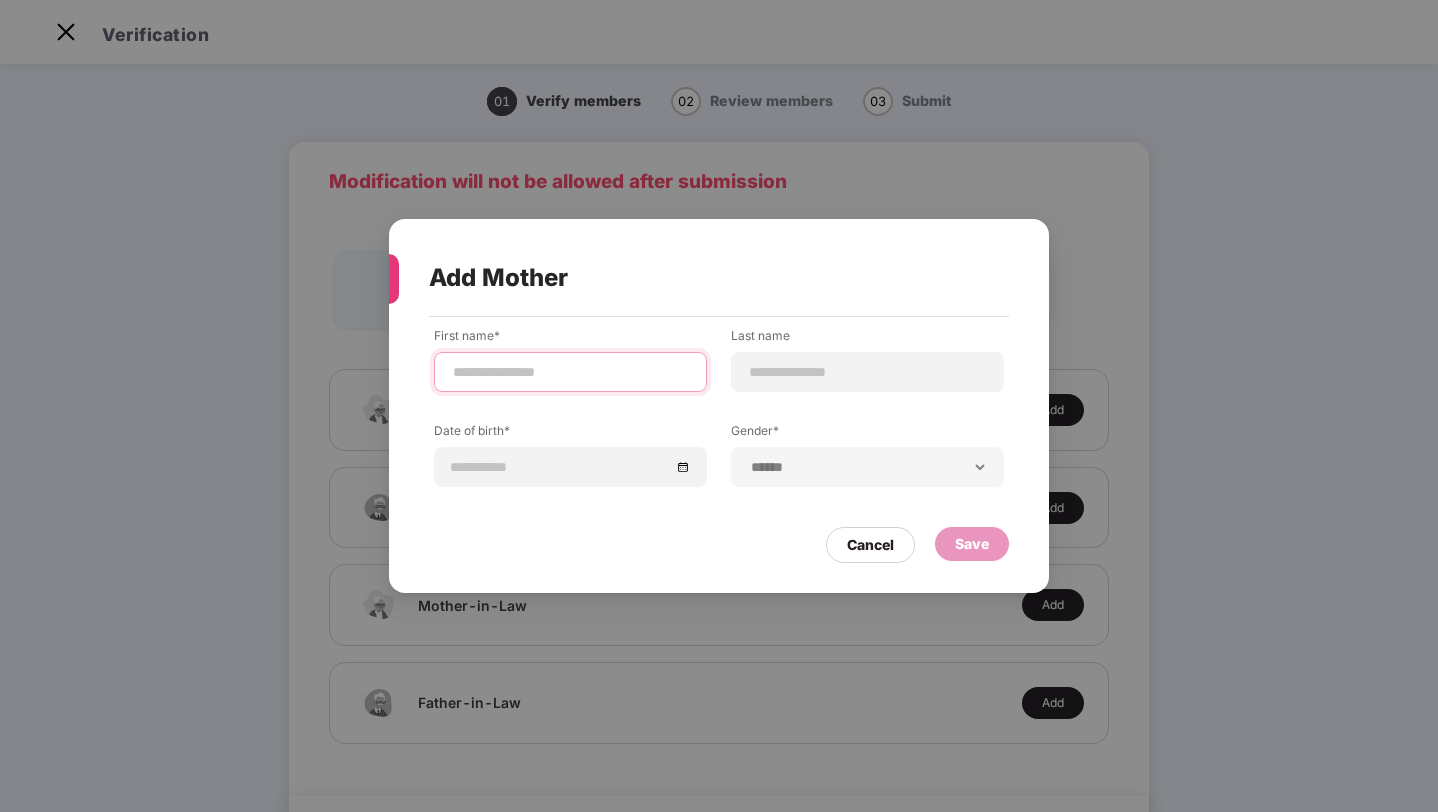 click at bounding box center (570, 372) 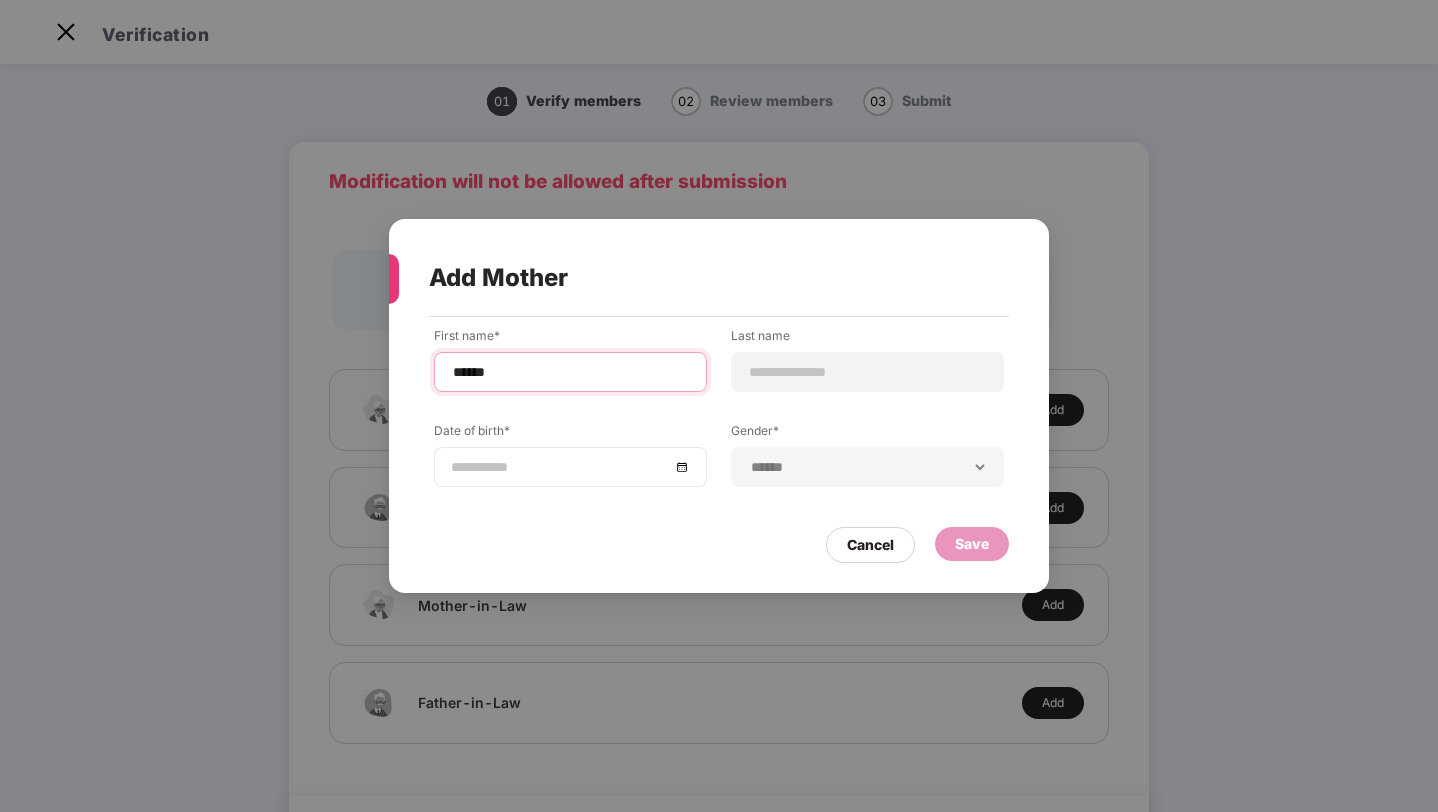 type on "******" 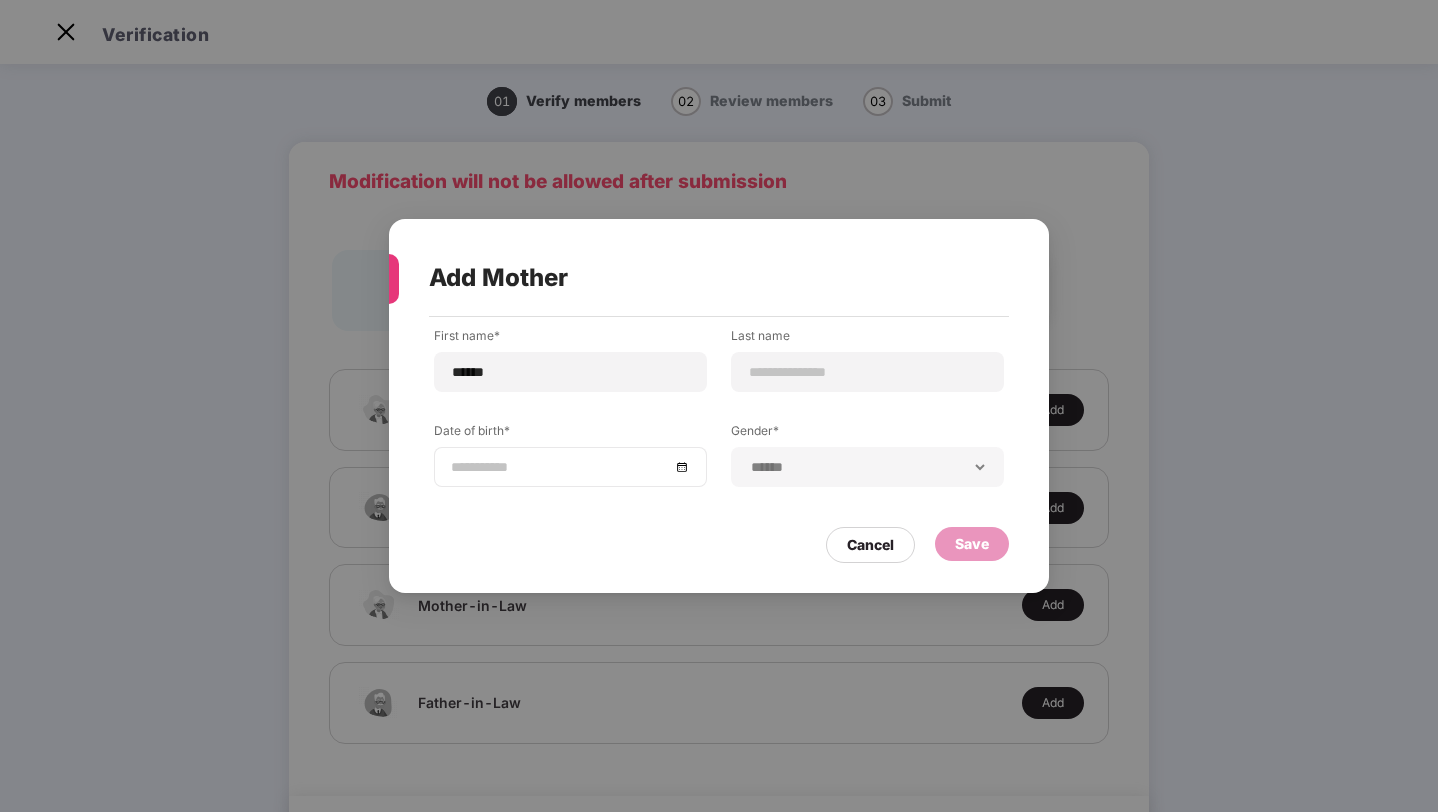 click at bounding box center [560, 467] 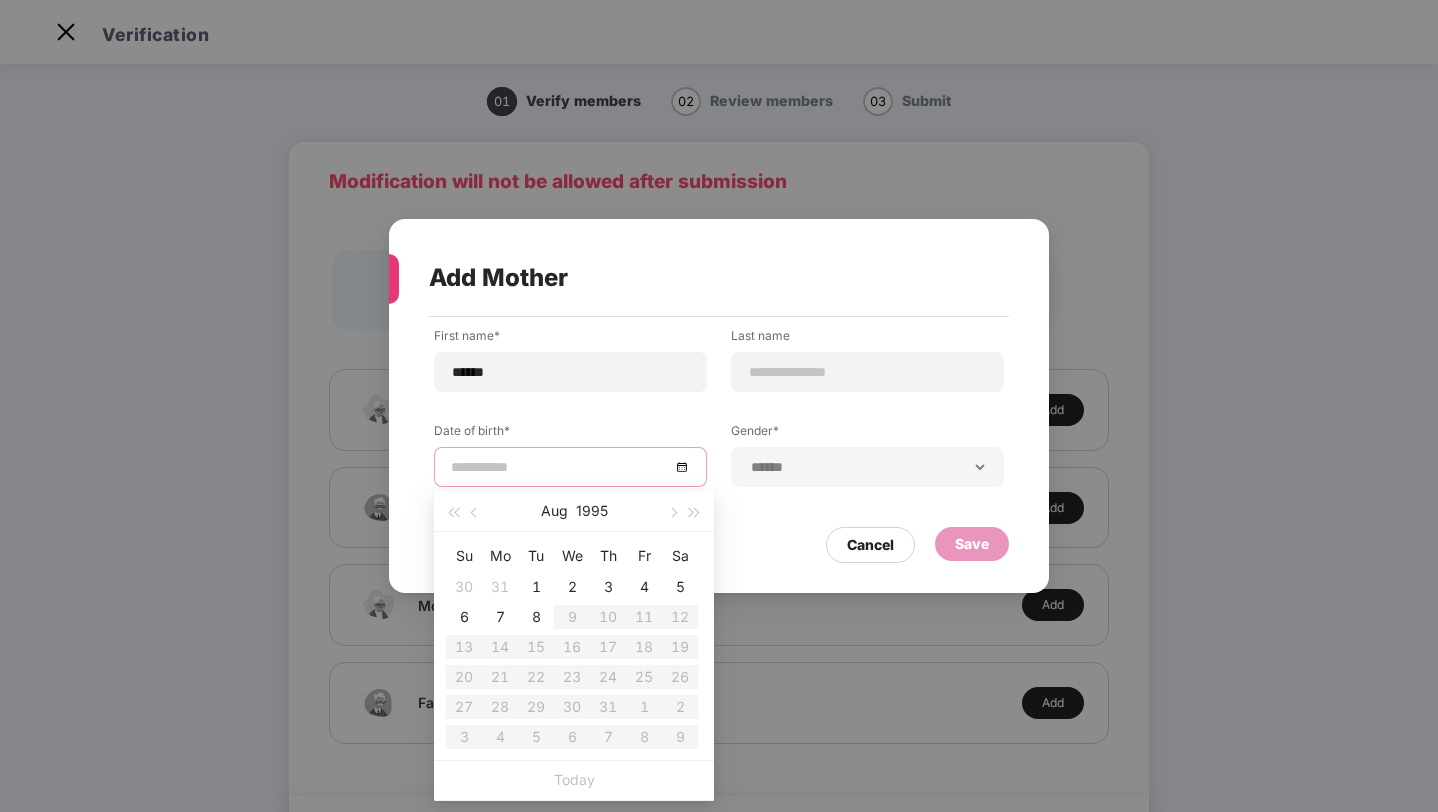 type on "**********" 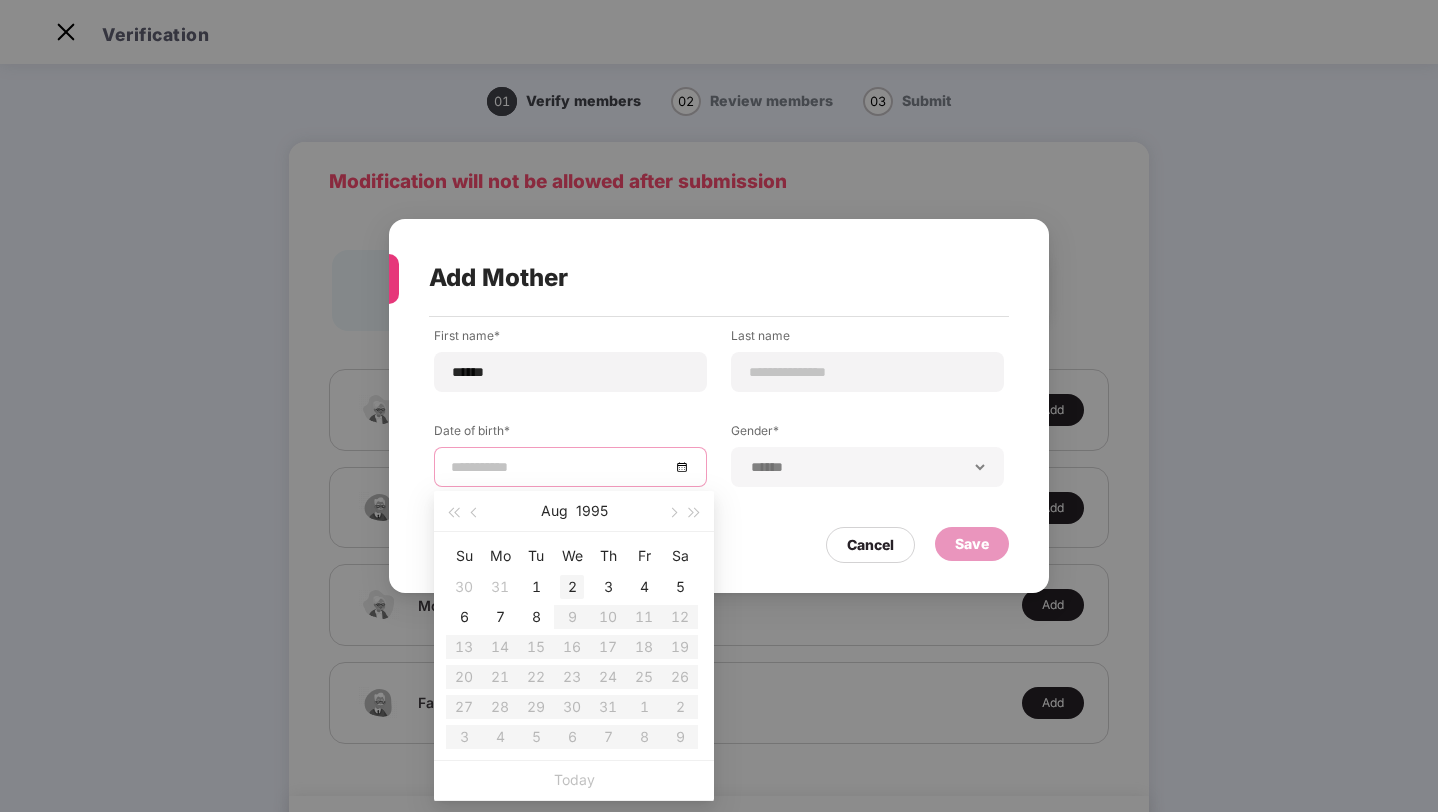 type on "**********" 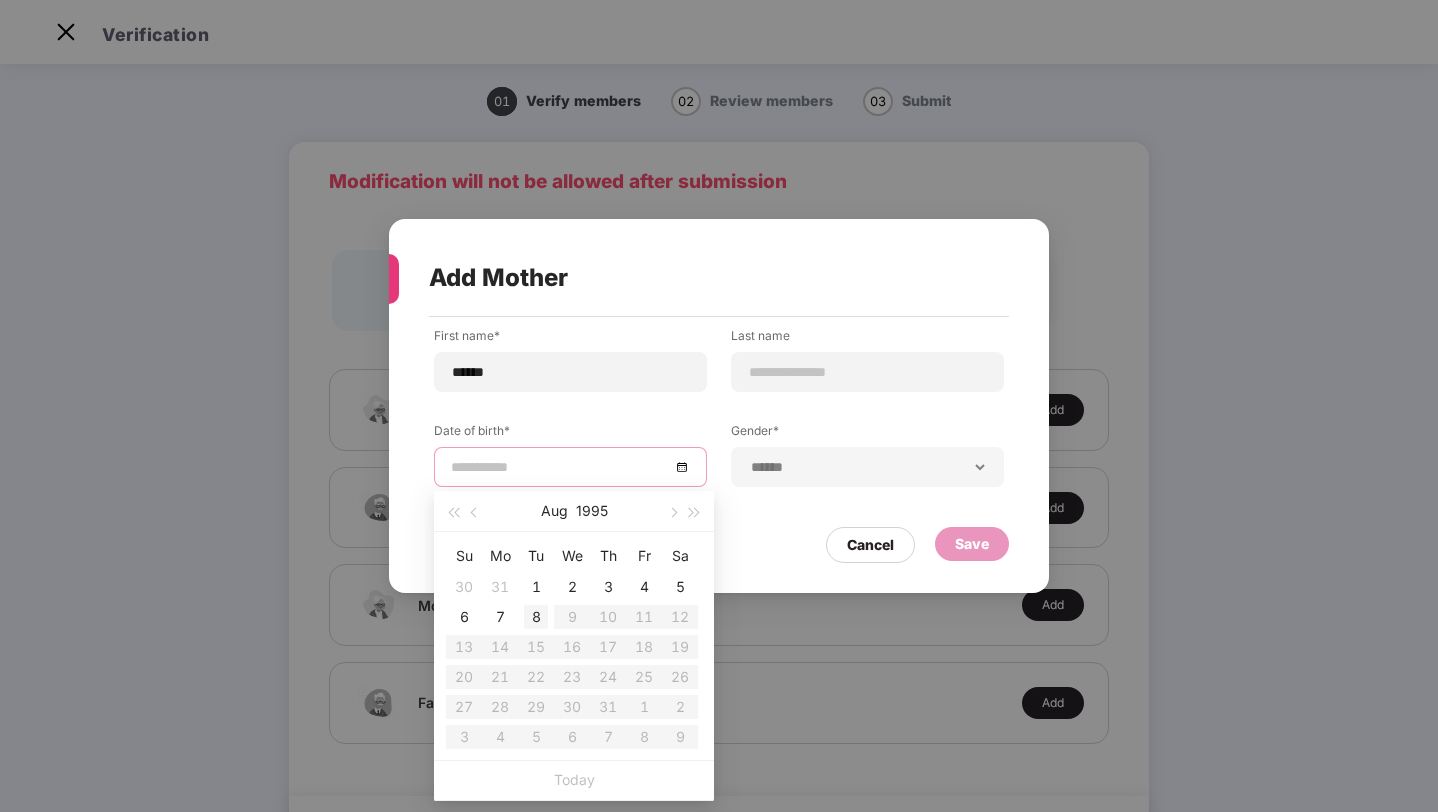 type on "**********" 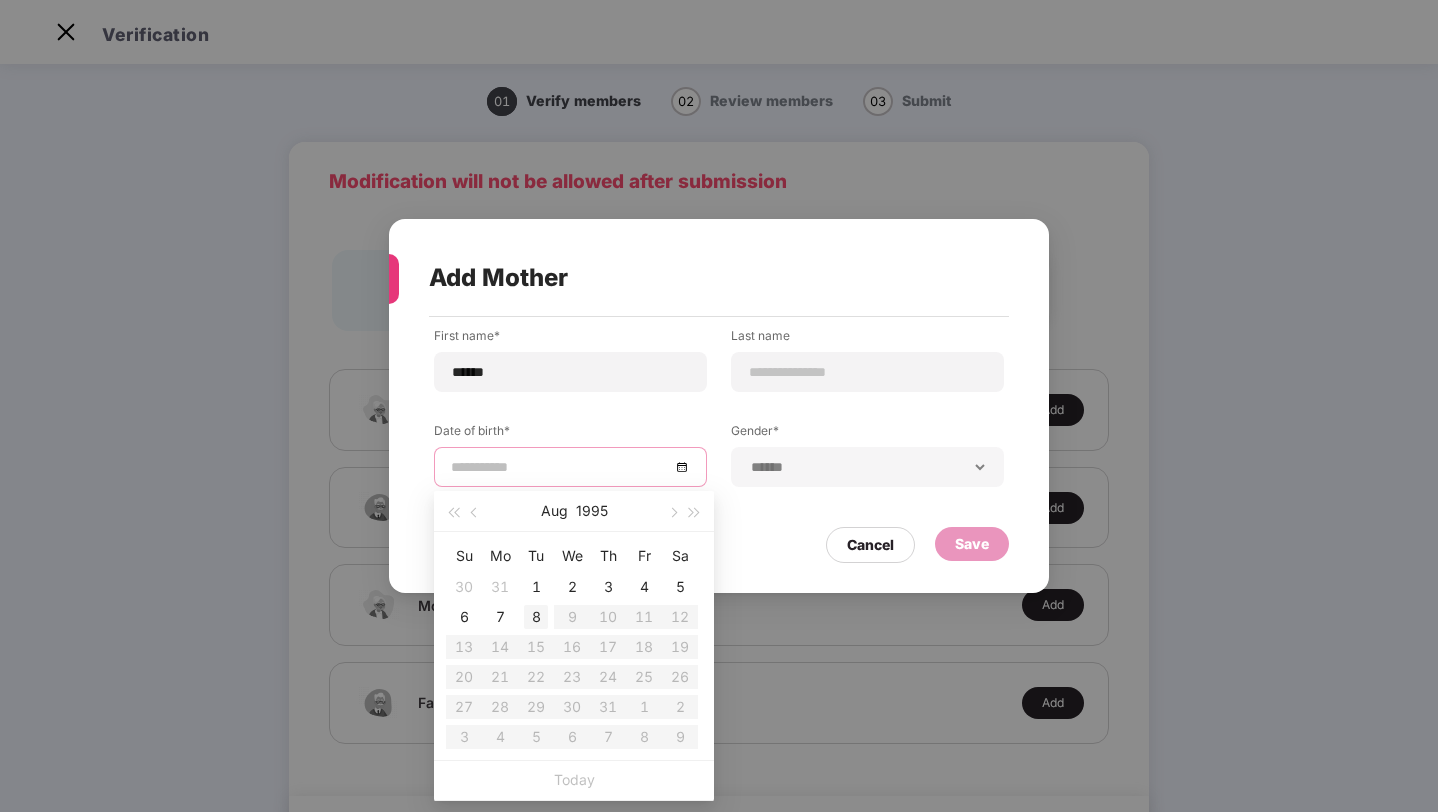 click on "8" at bounding box center (536, 617) 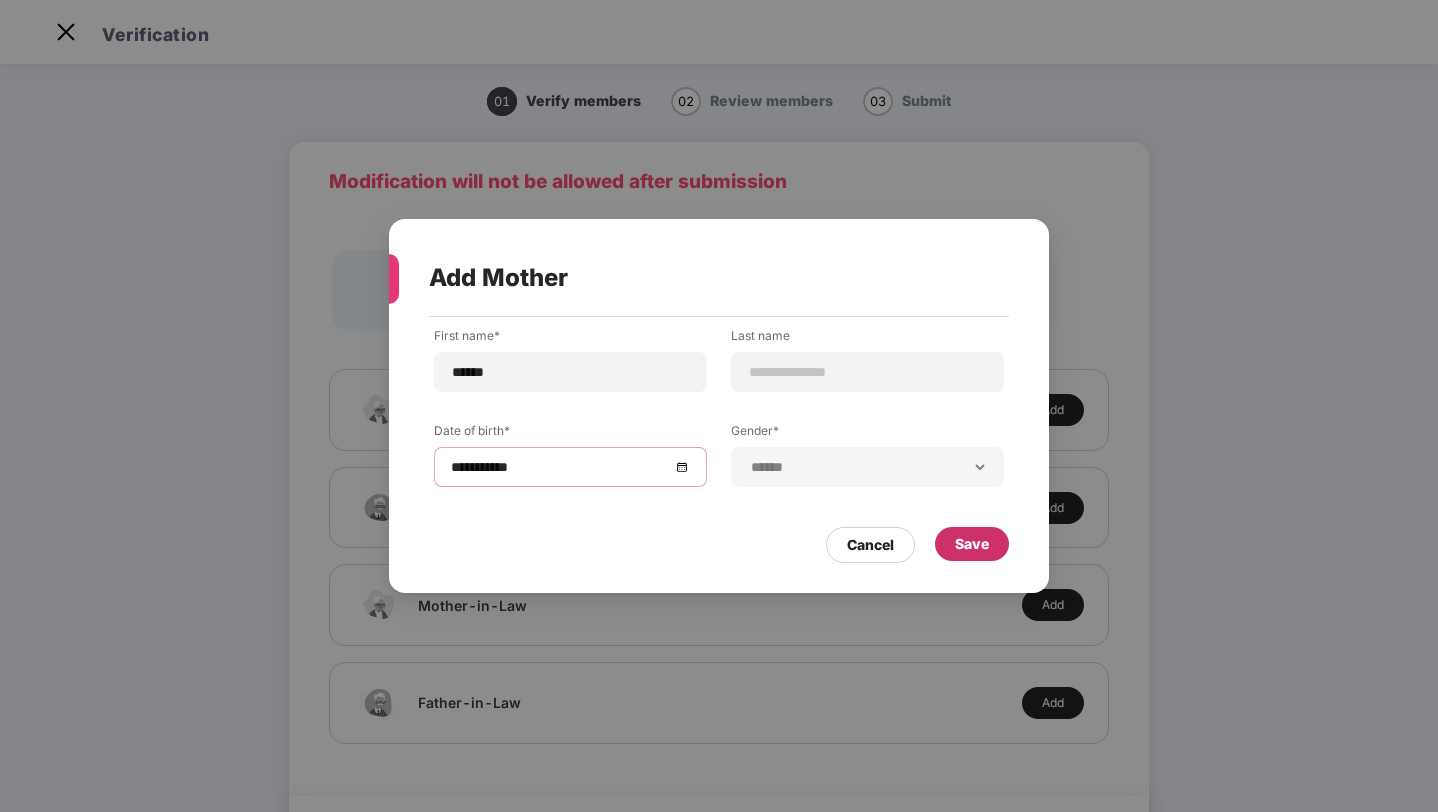 click on "Save" at bounding box center (972, 544) 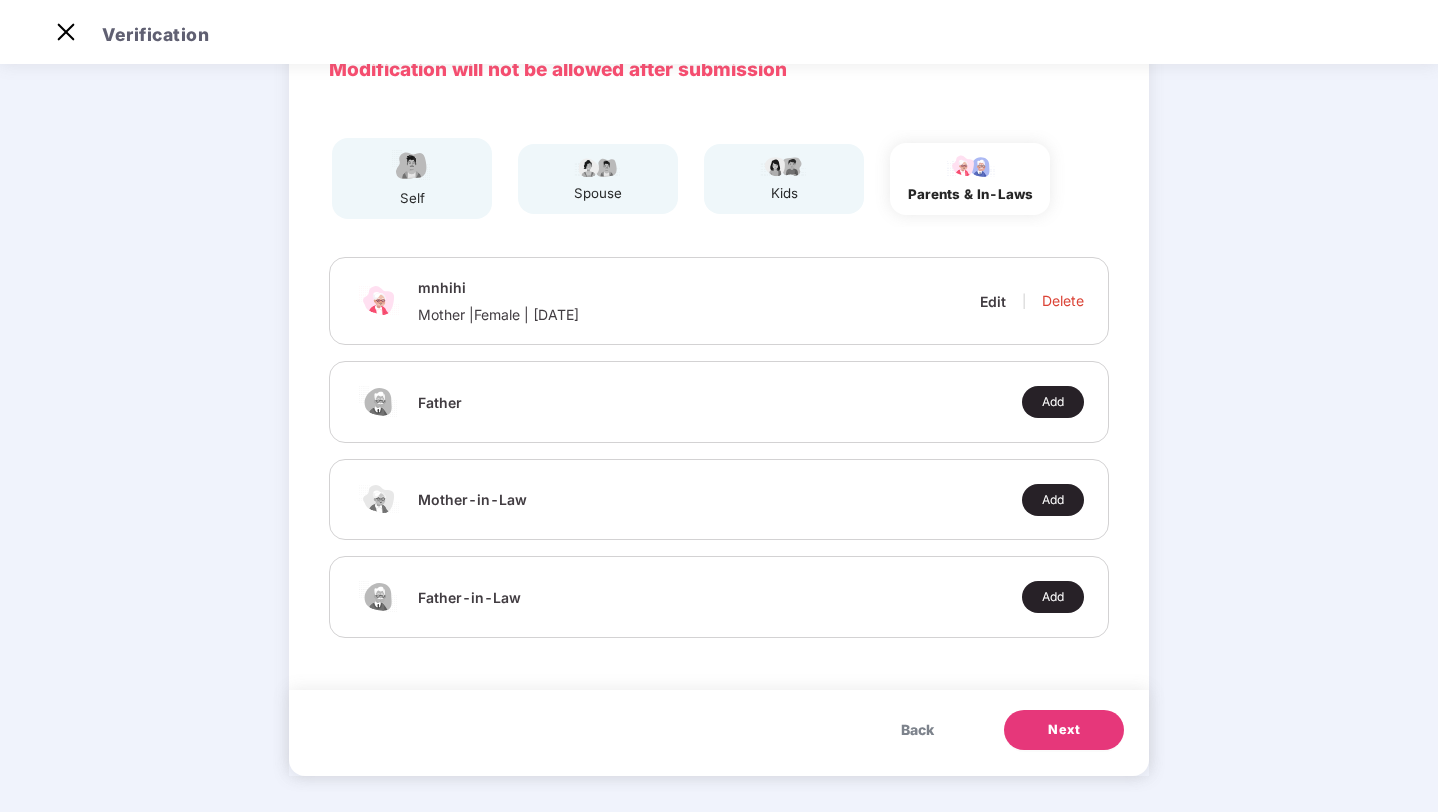 scroll, scrollTop: 116, scrollLeft: 0, axis: vertical 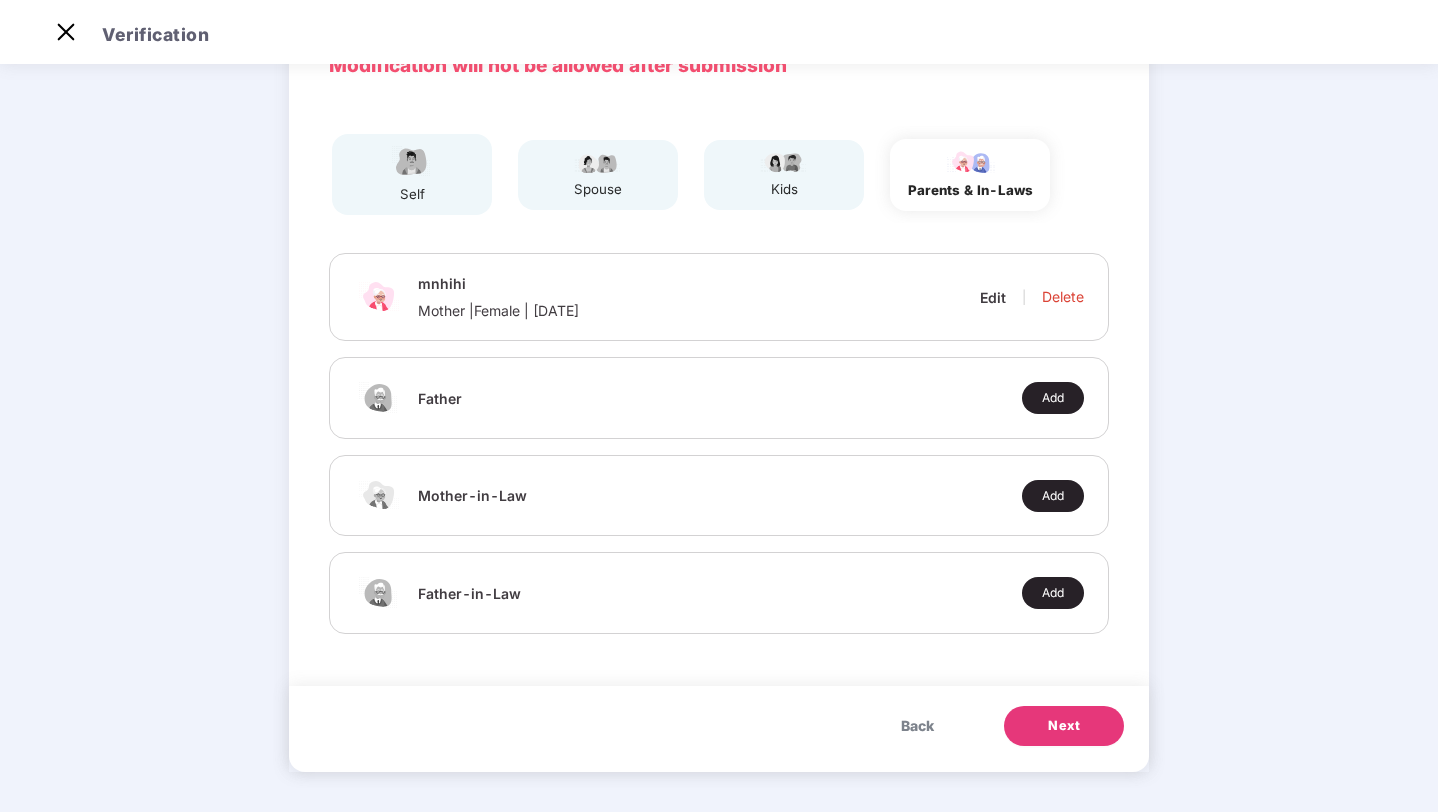 click on "Add" at bounding box center (1053, 496) 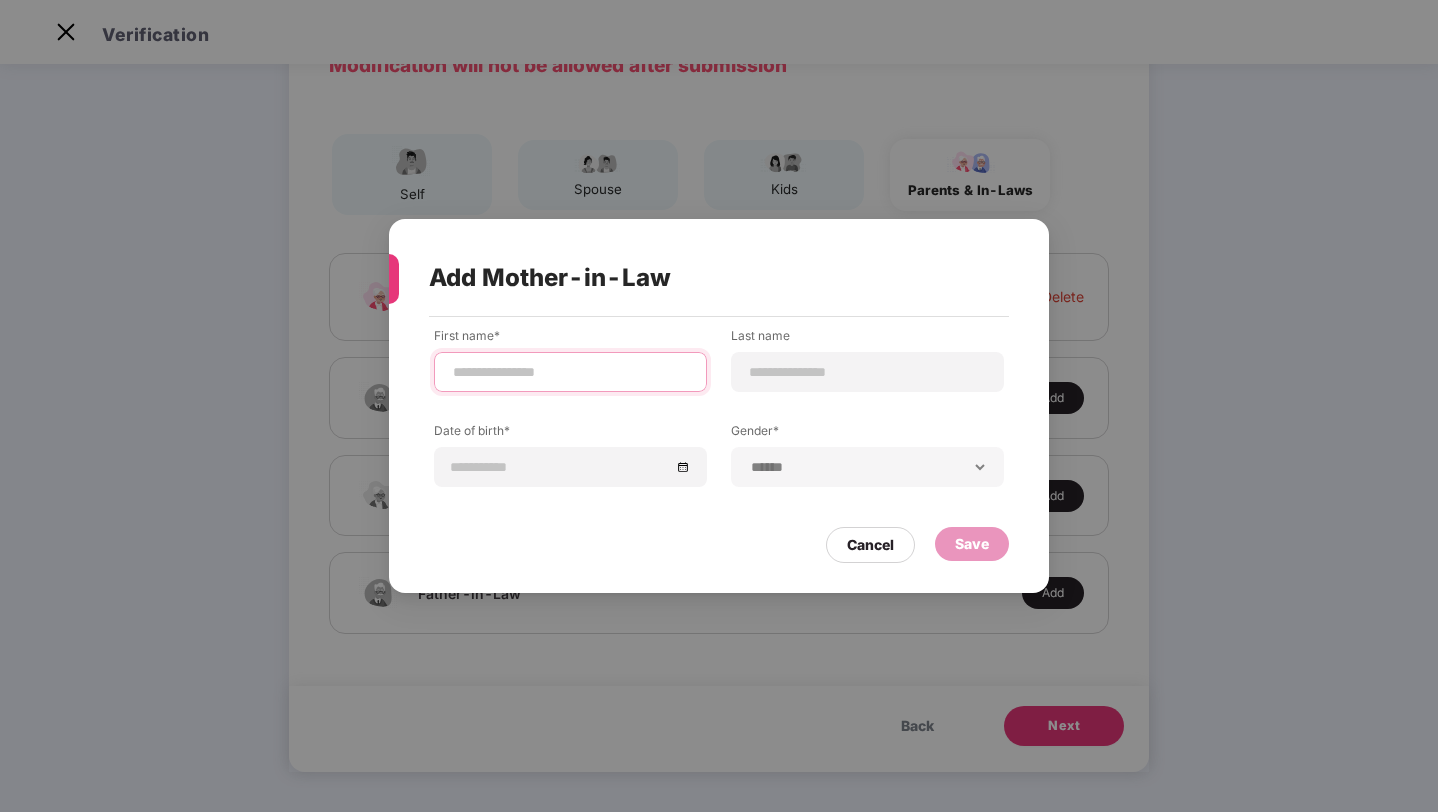 click at bounding box center [570, 372] 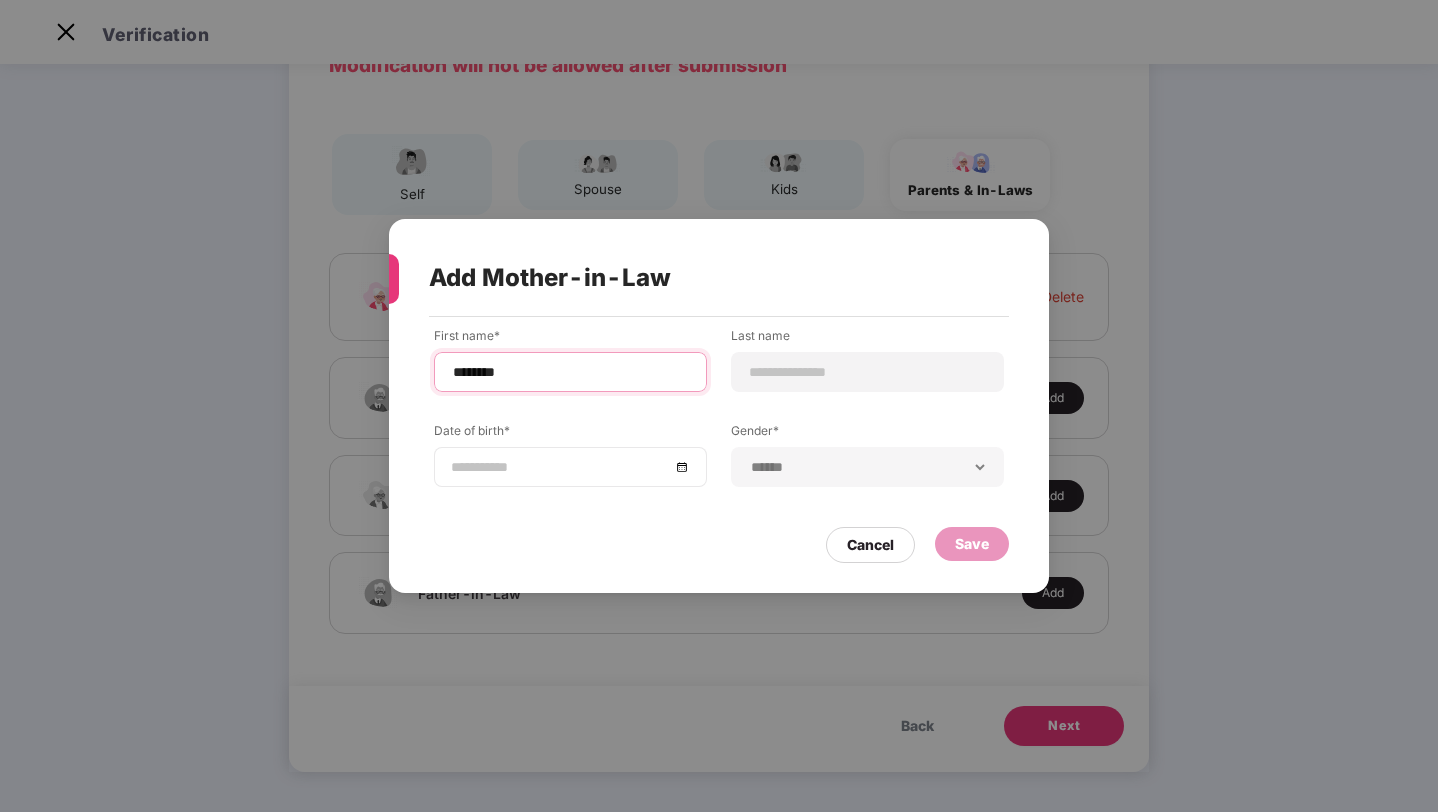 type on "********" 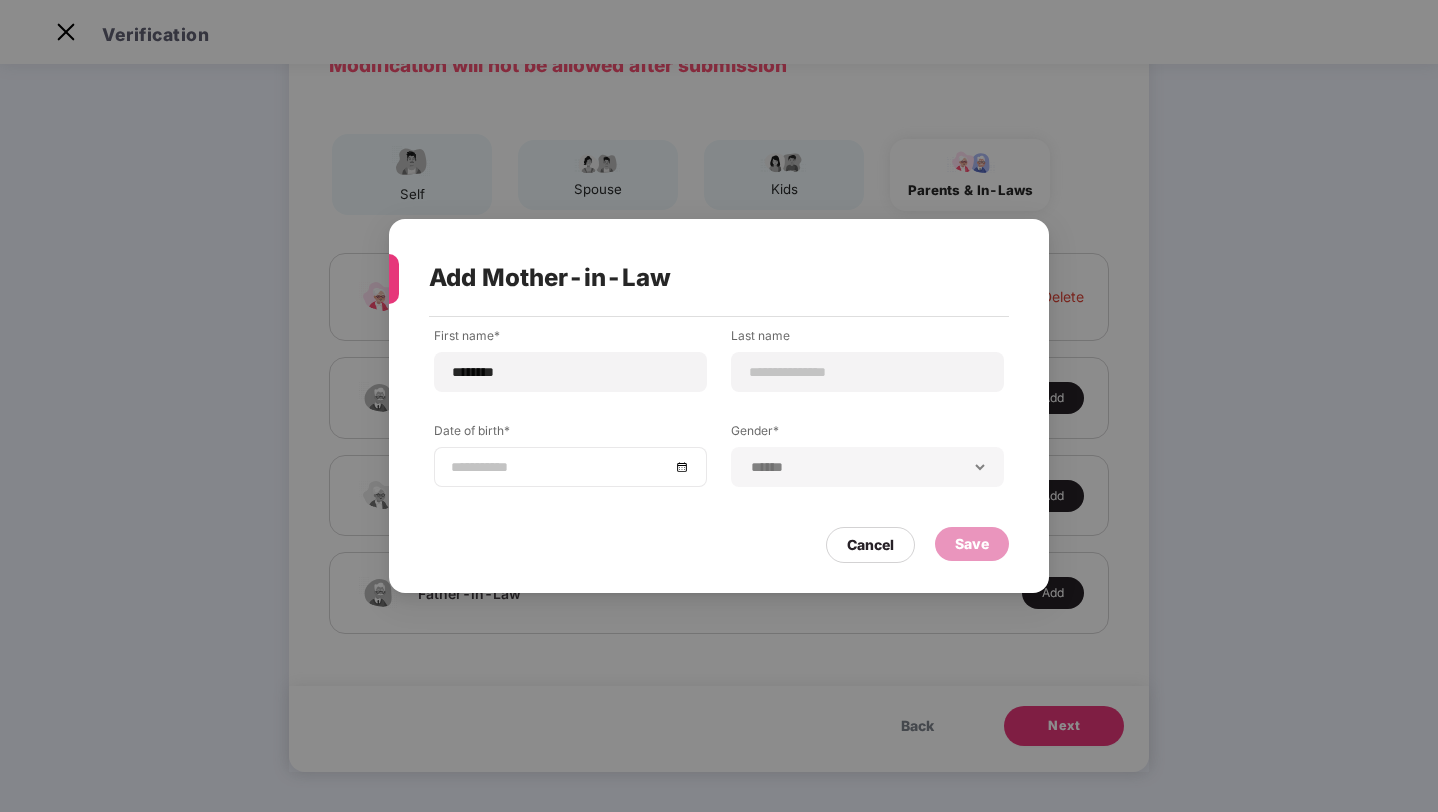 click at bounding box center [560, 467] 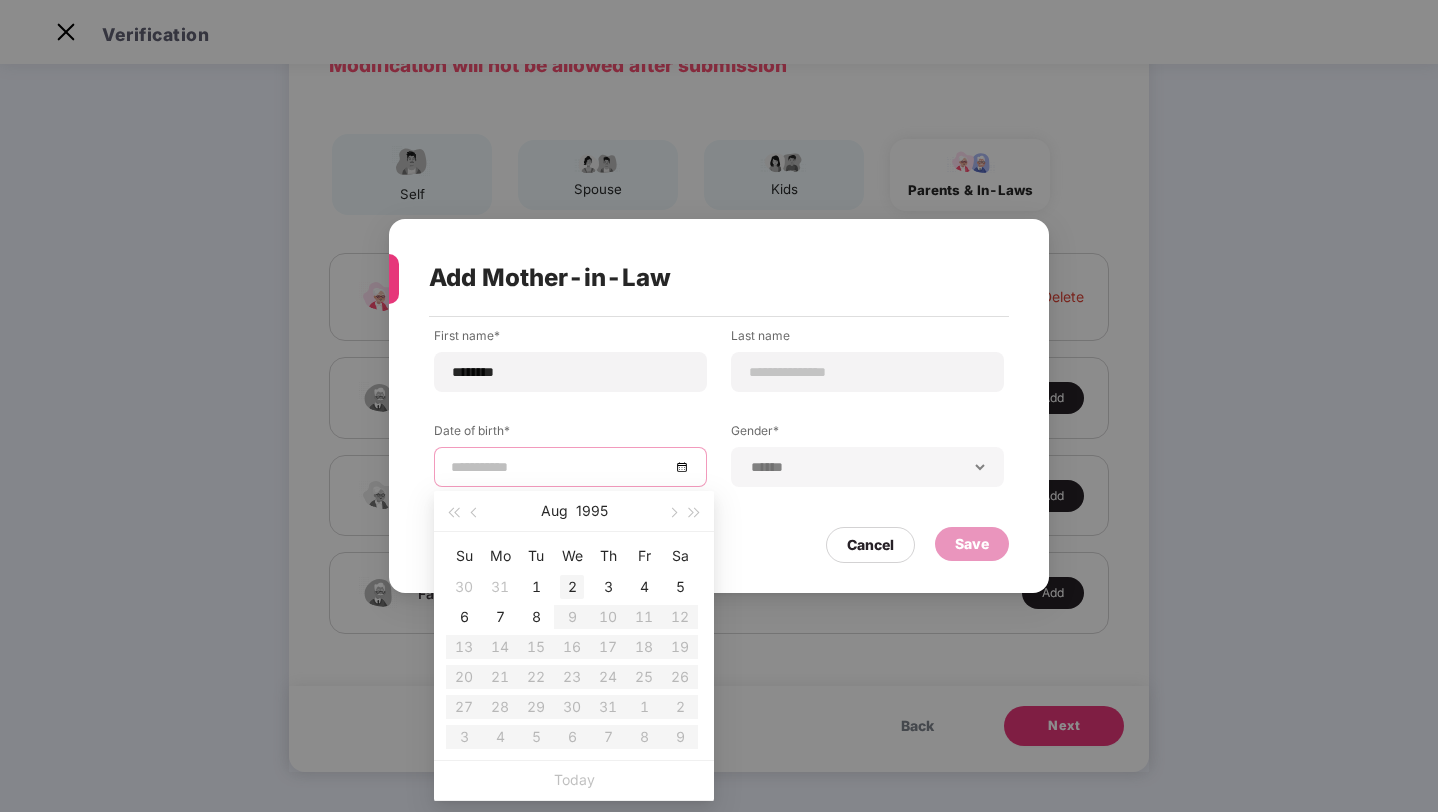type on "**********" 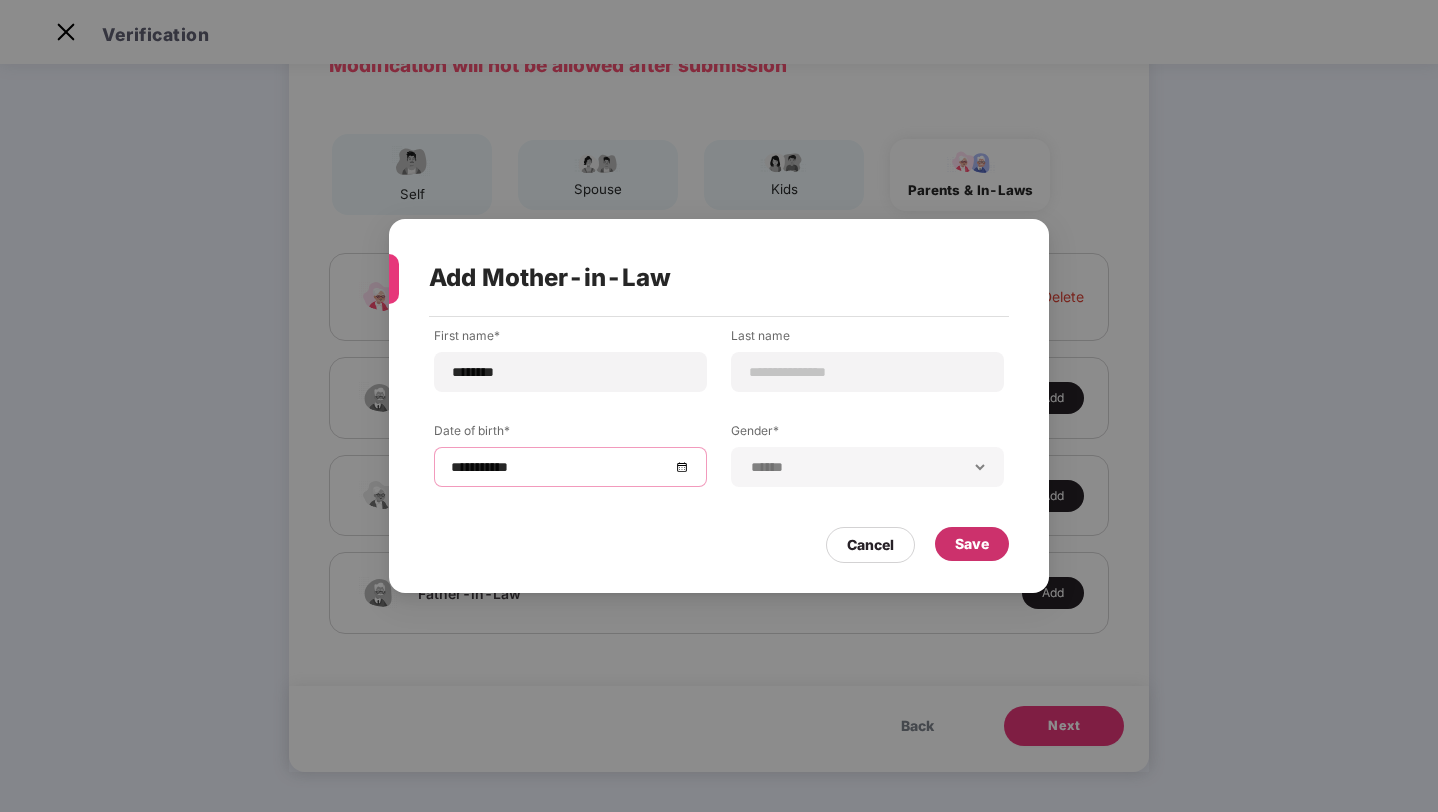 click on "Save" at bounding box center [972, 544] 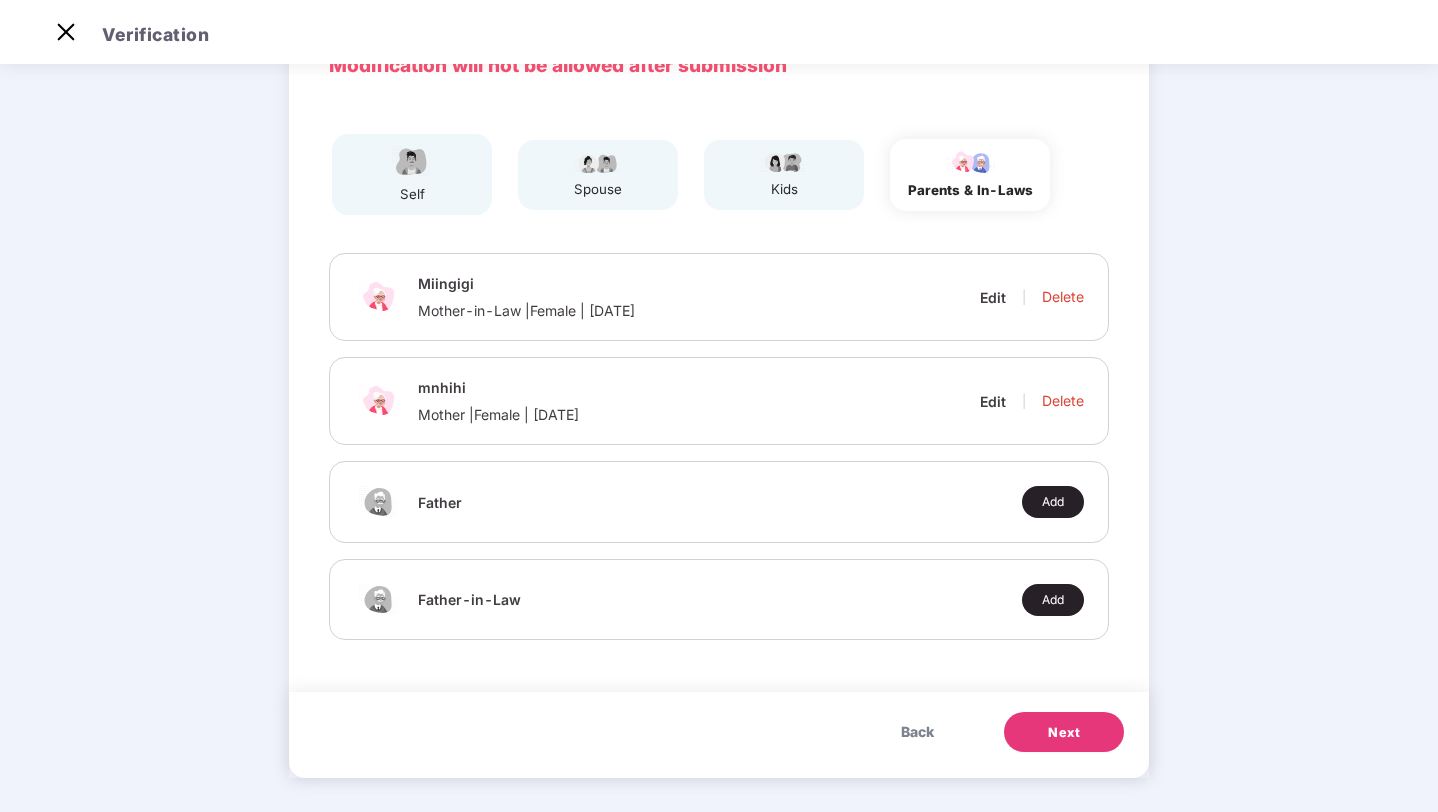 click on "Next" at bounding box center [1064, 733] 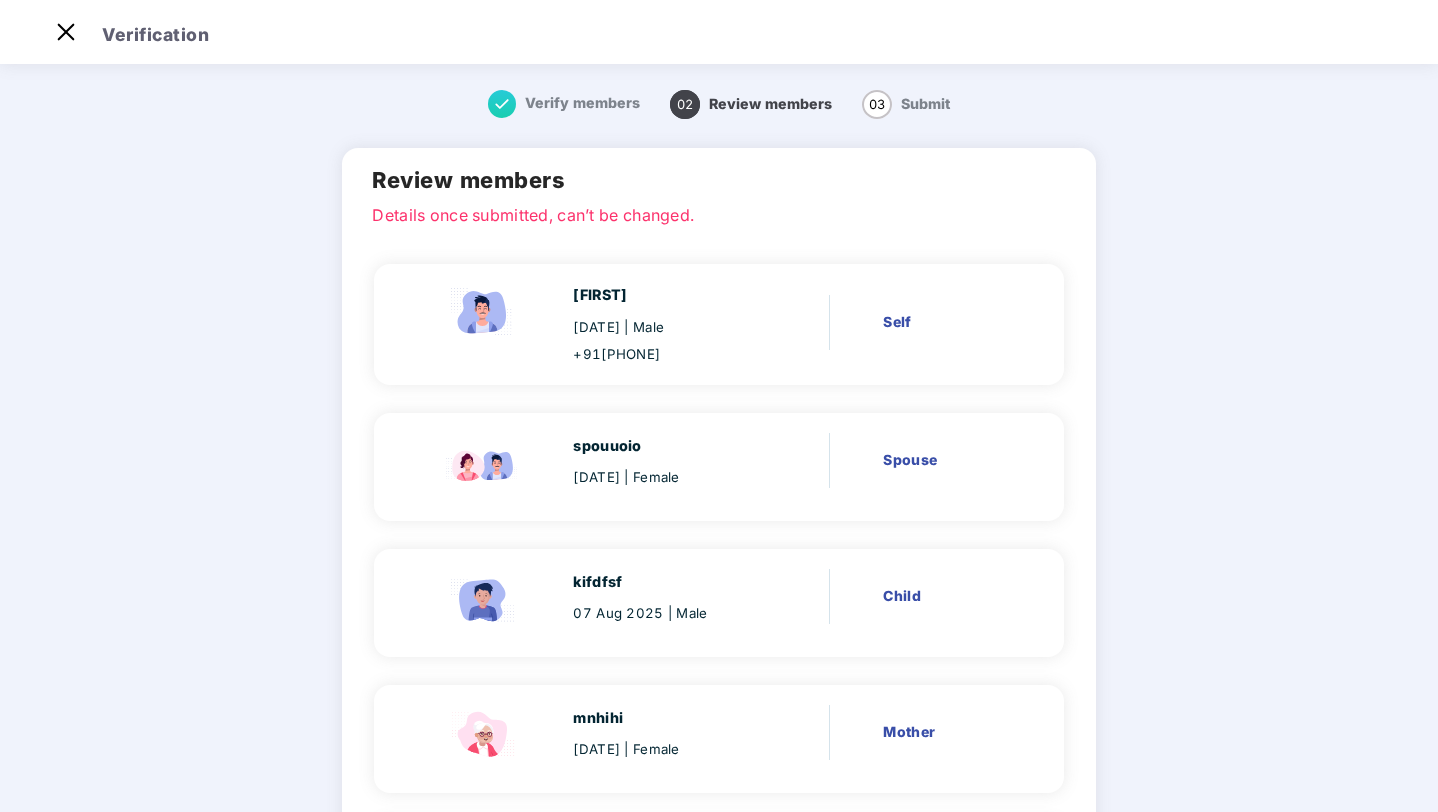 scroll, scrollTop: 285, scrollLeft: 0, axis: vertical 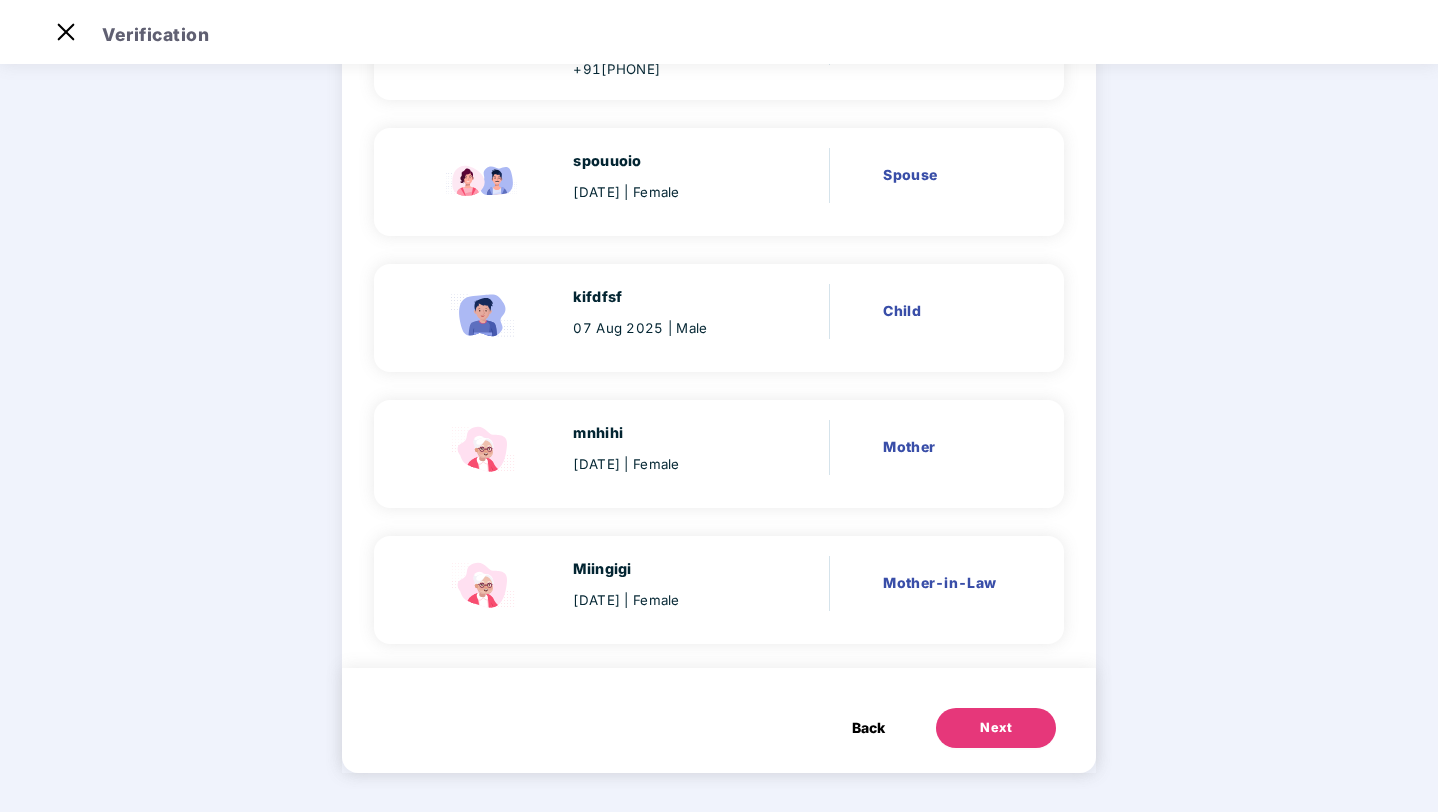 click on "Next" at bounding box center [996, 728] 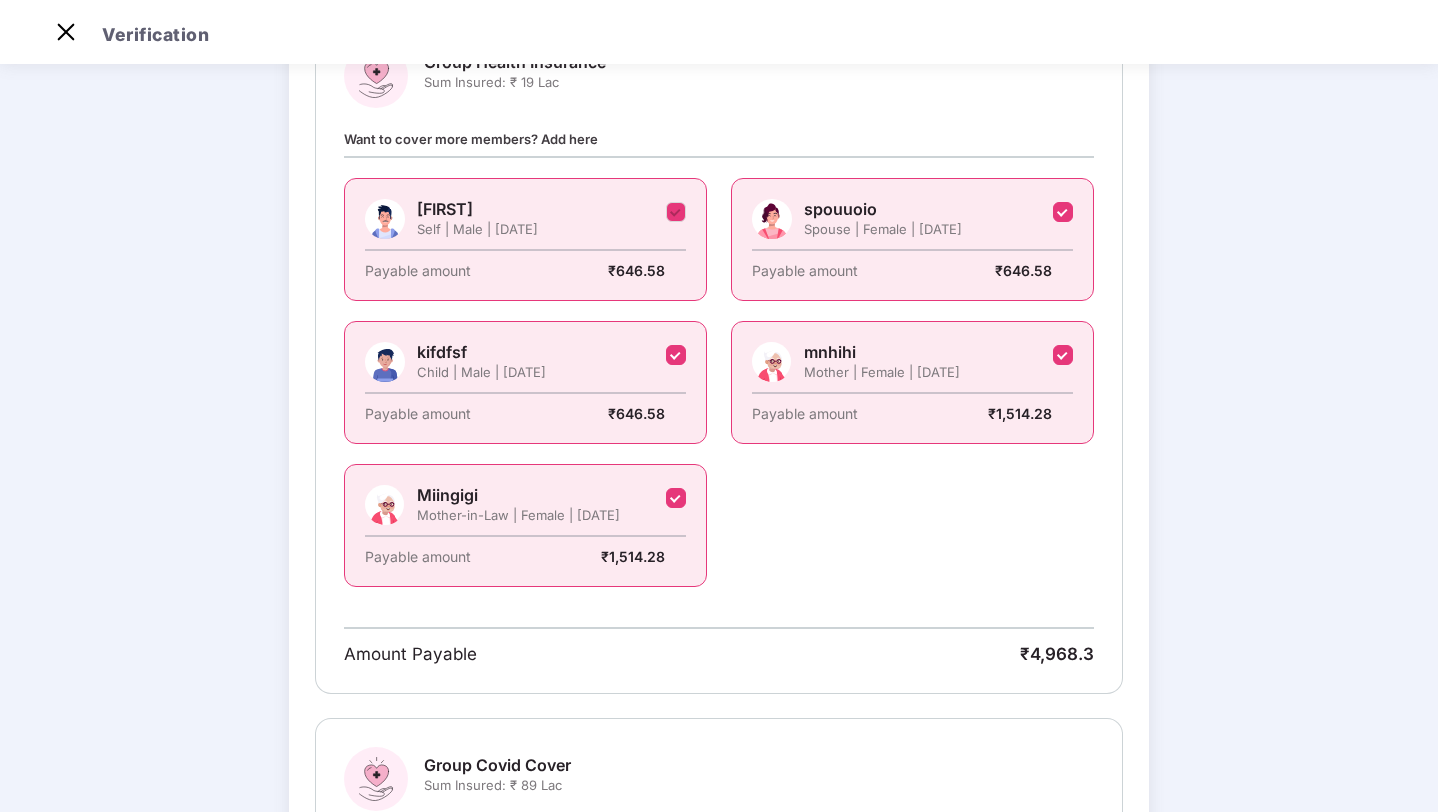 scroll, scrollTop: 0, scrollLeft: 0, axis: both 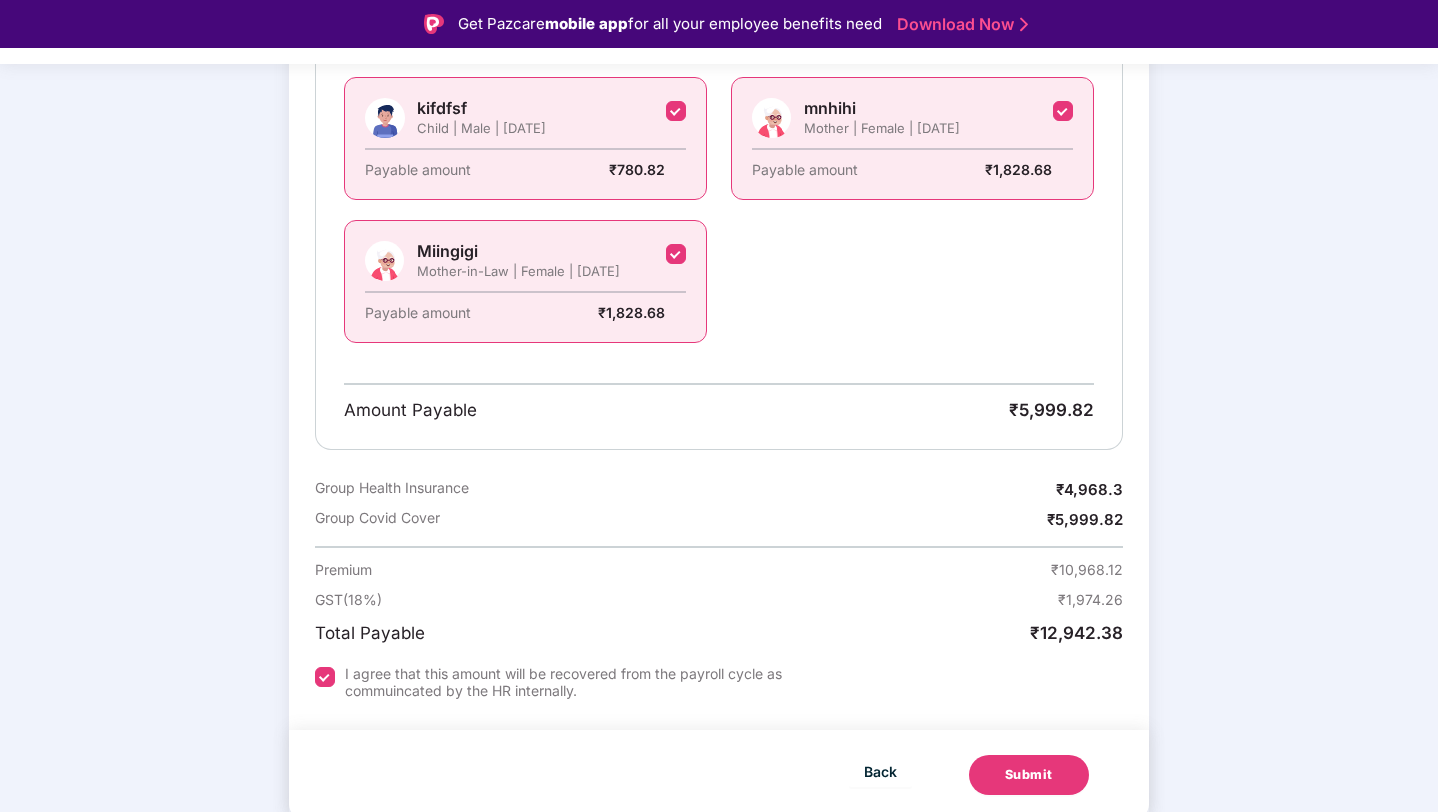 click on "Submit" at bounding box center (1029, 775) 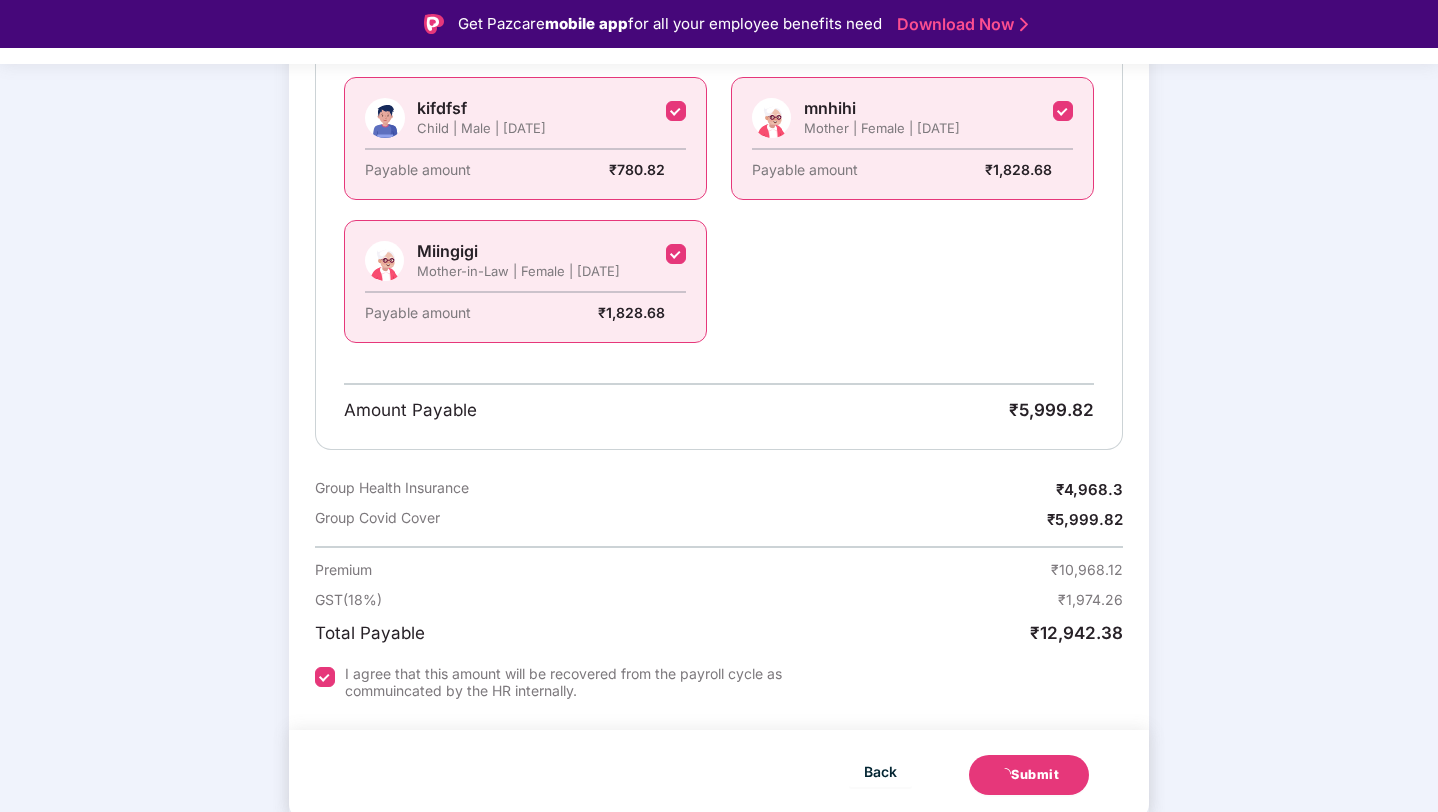 scroll, scrollTop: 0, scrollLeft: 0, axis: both 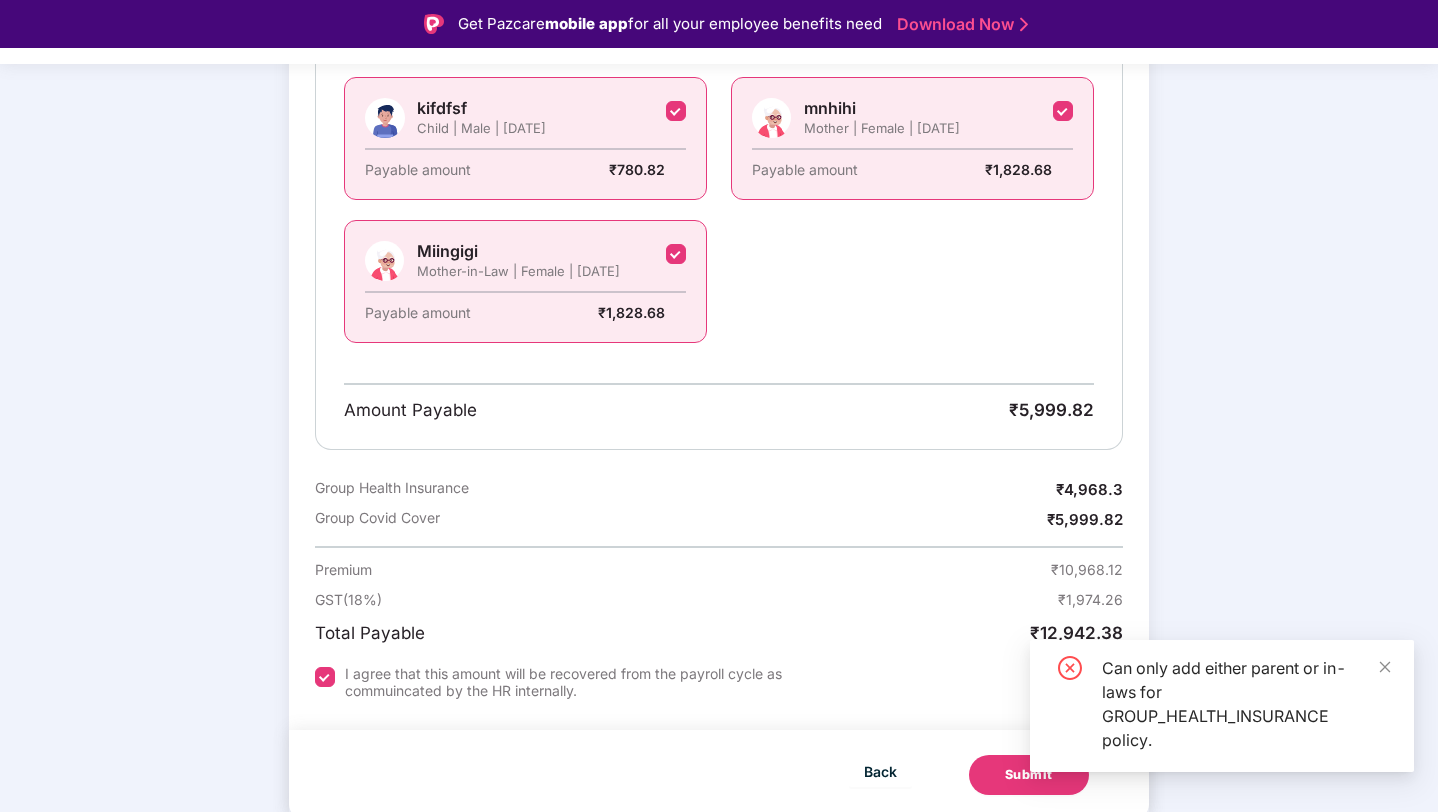 click on "Can only add either parent or in-laws for GROUP_HEALTH_INSURANCE policy." at bounding box center (1222, 706) 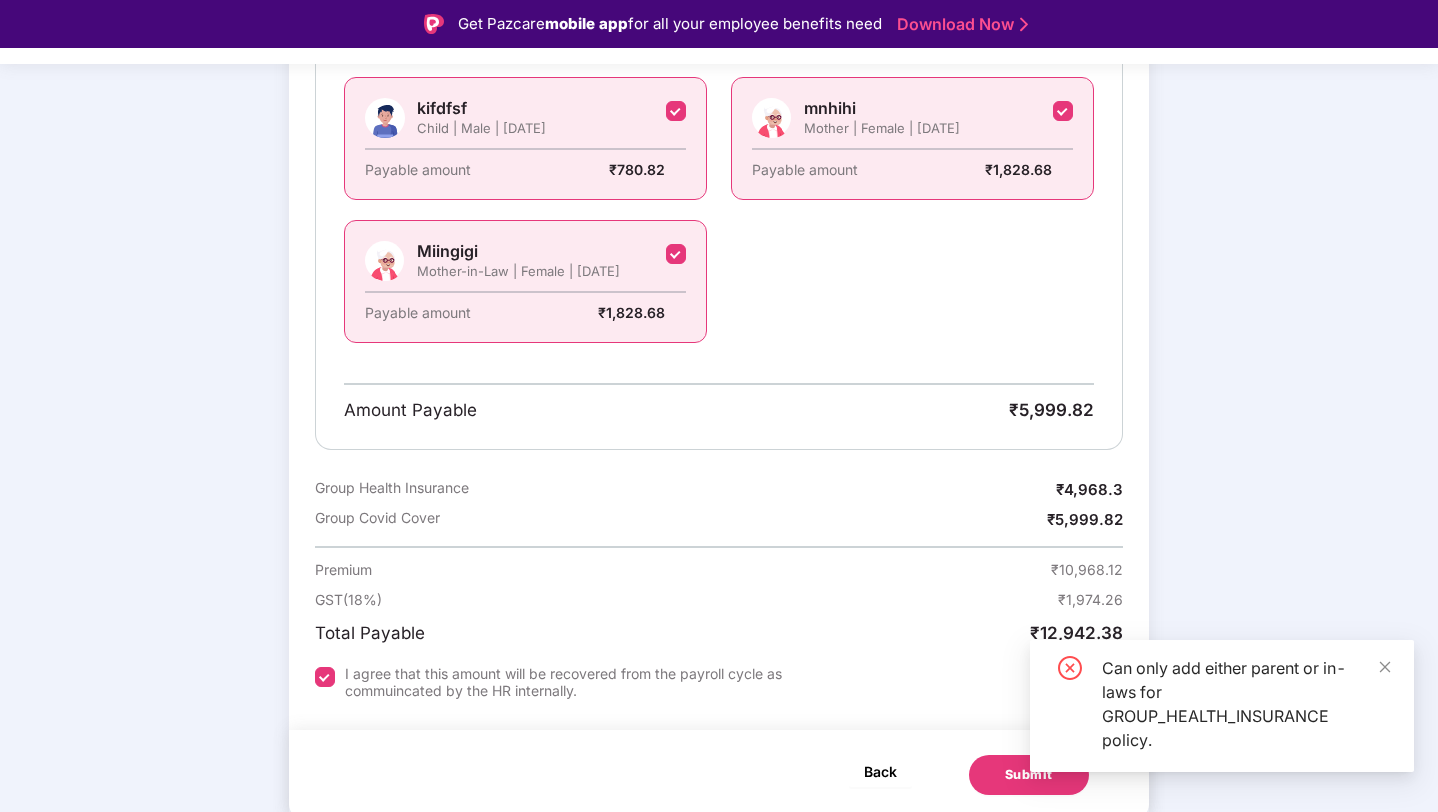 click on "Back" at bounding box center [880, 771] 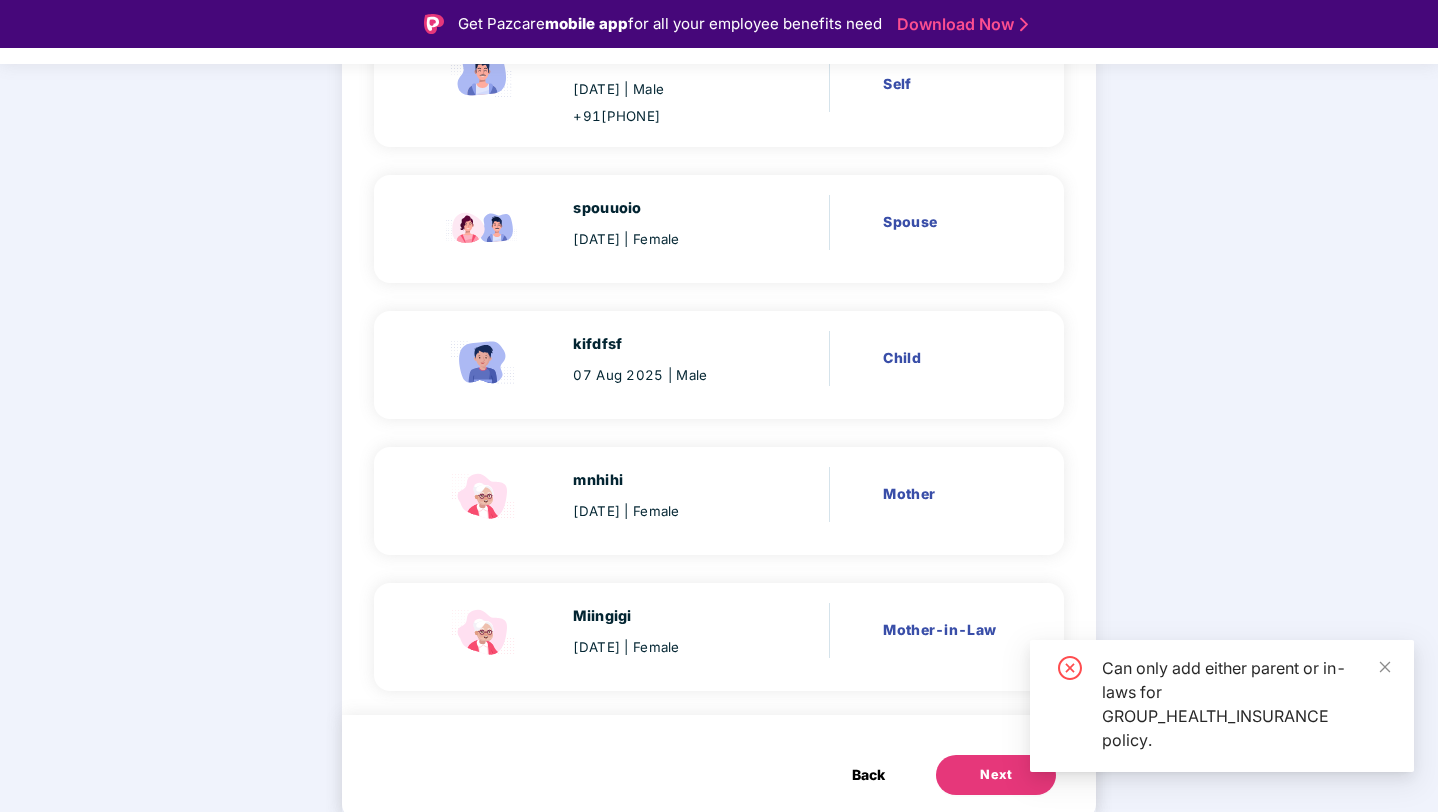 scroll, scrollTop: 48, scrollLeft: 0, axis: vertical 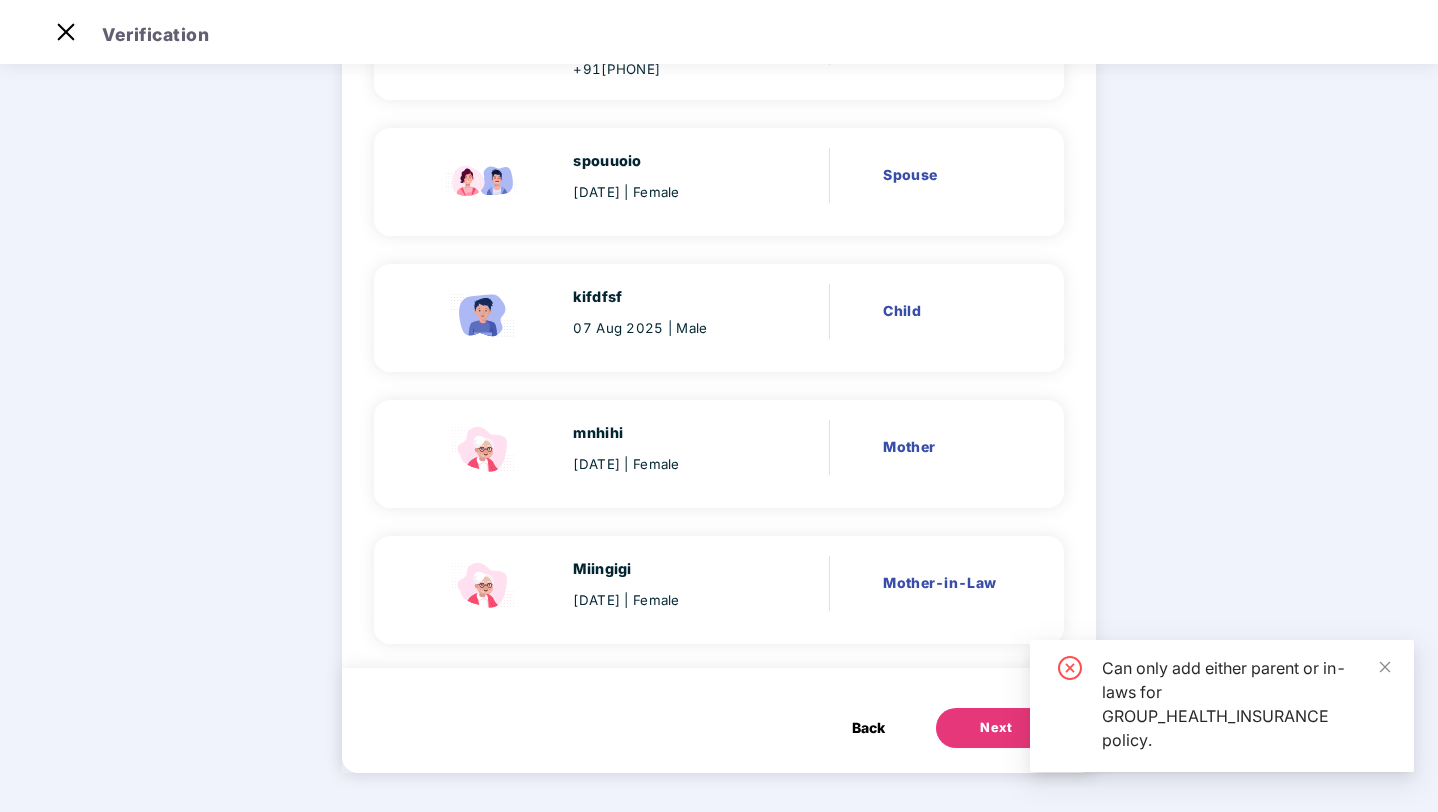 click on "Next" at bounding box center [996, 728] 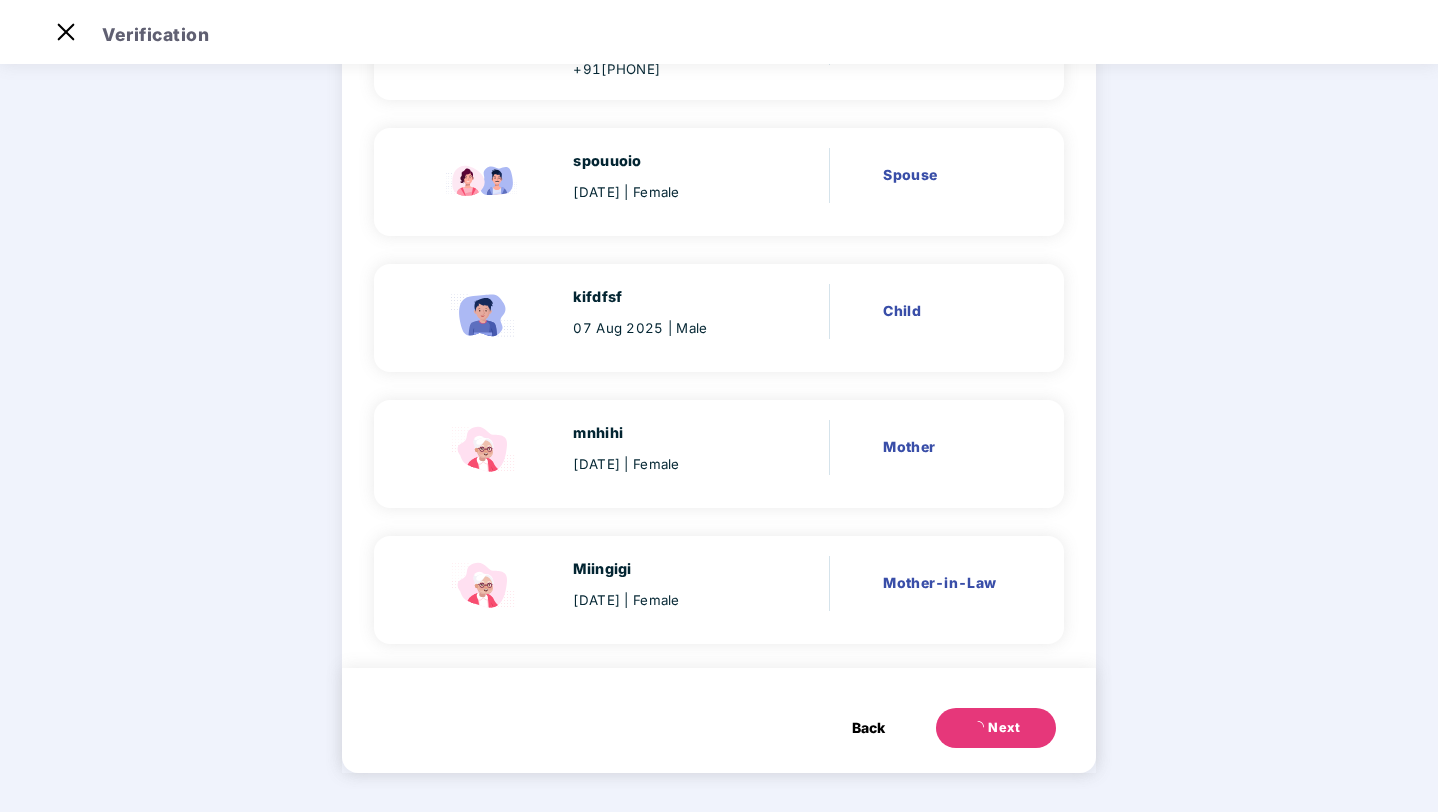 click on "Back" at bounding box center (868, 728) 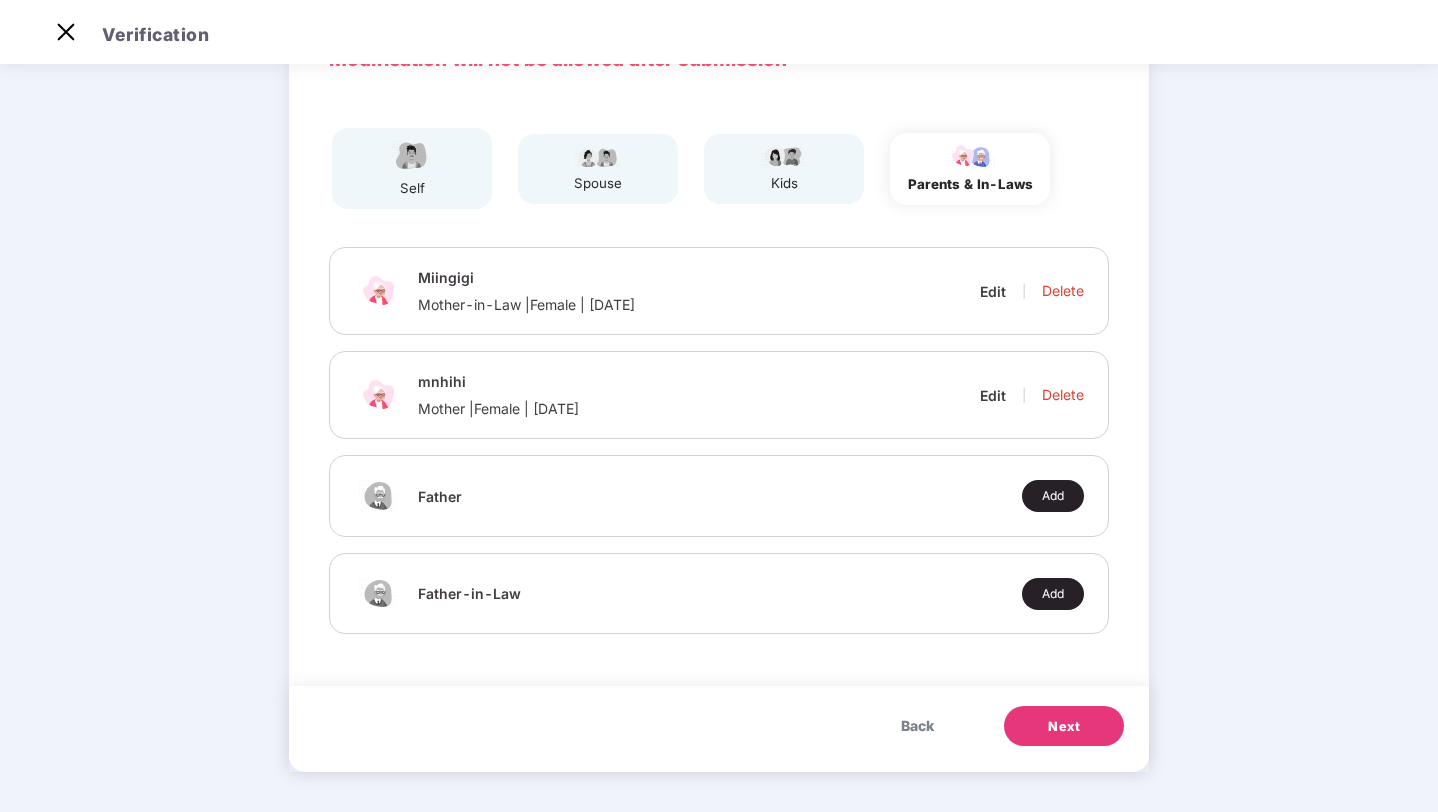 scroll, scrollTop: 122, scrollLeft: 0, axis: vertical 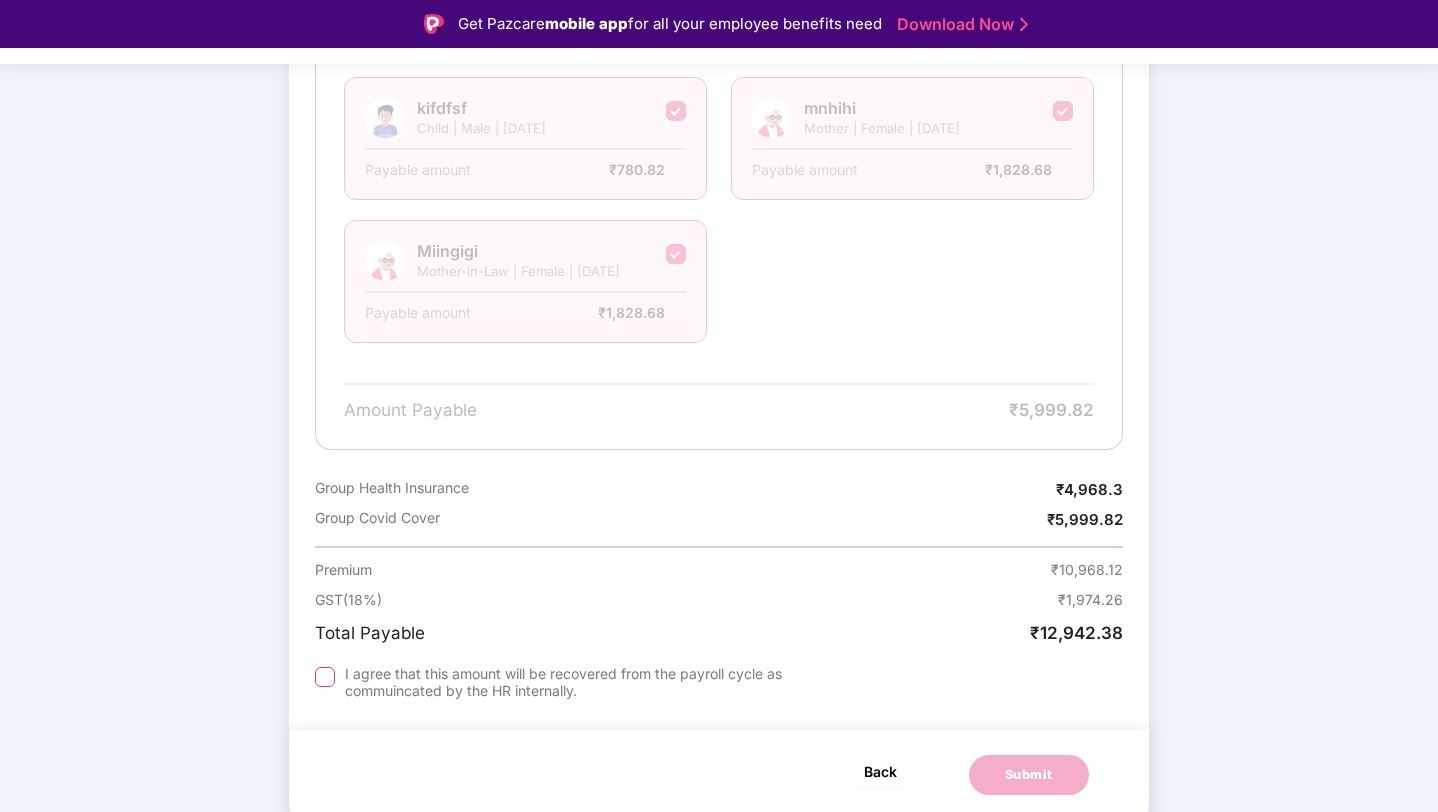 click on "Back" at bounding box center [880, 771] 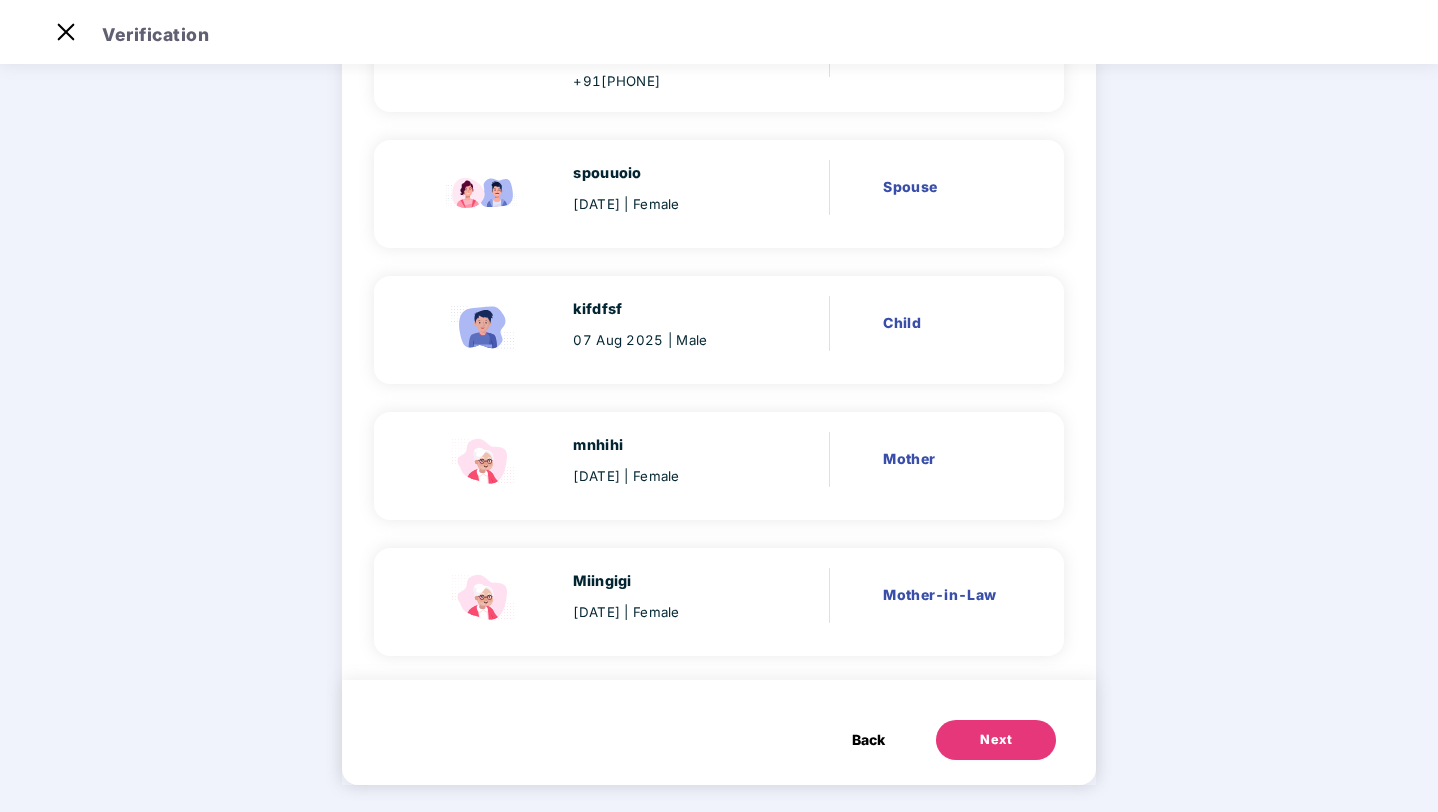 scroll, scrollTop: 285, scrollLeft: 0, axis: vertical 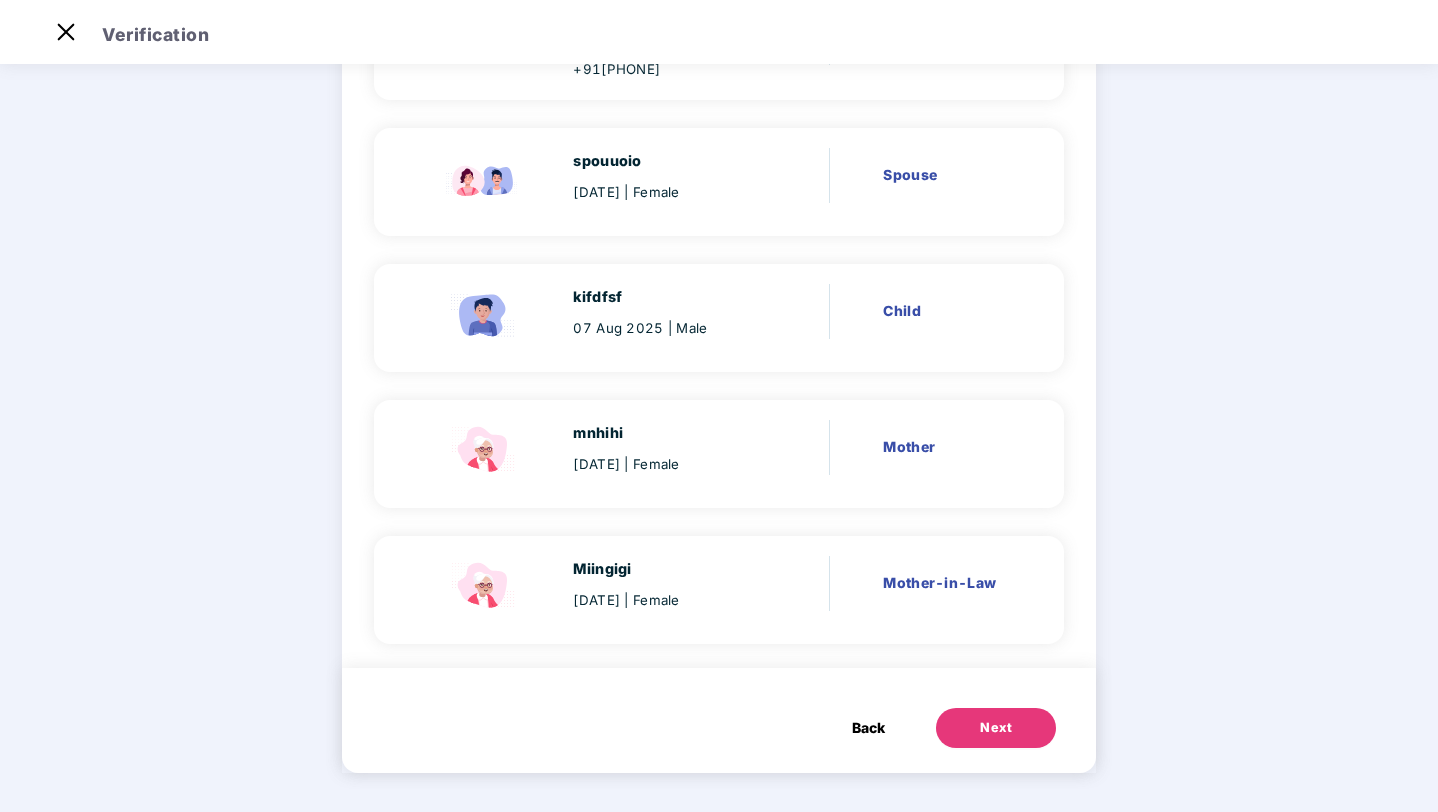 click on "Back" at bounding box center [868, 728] 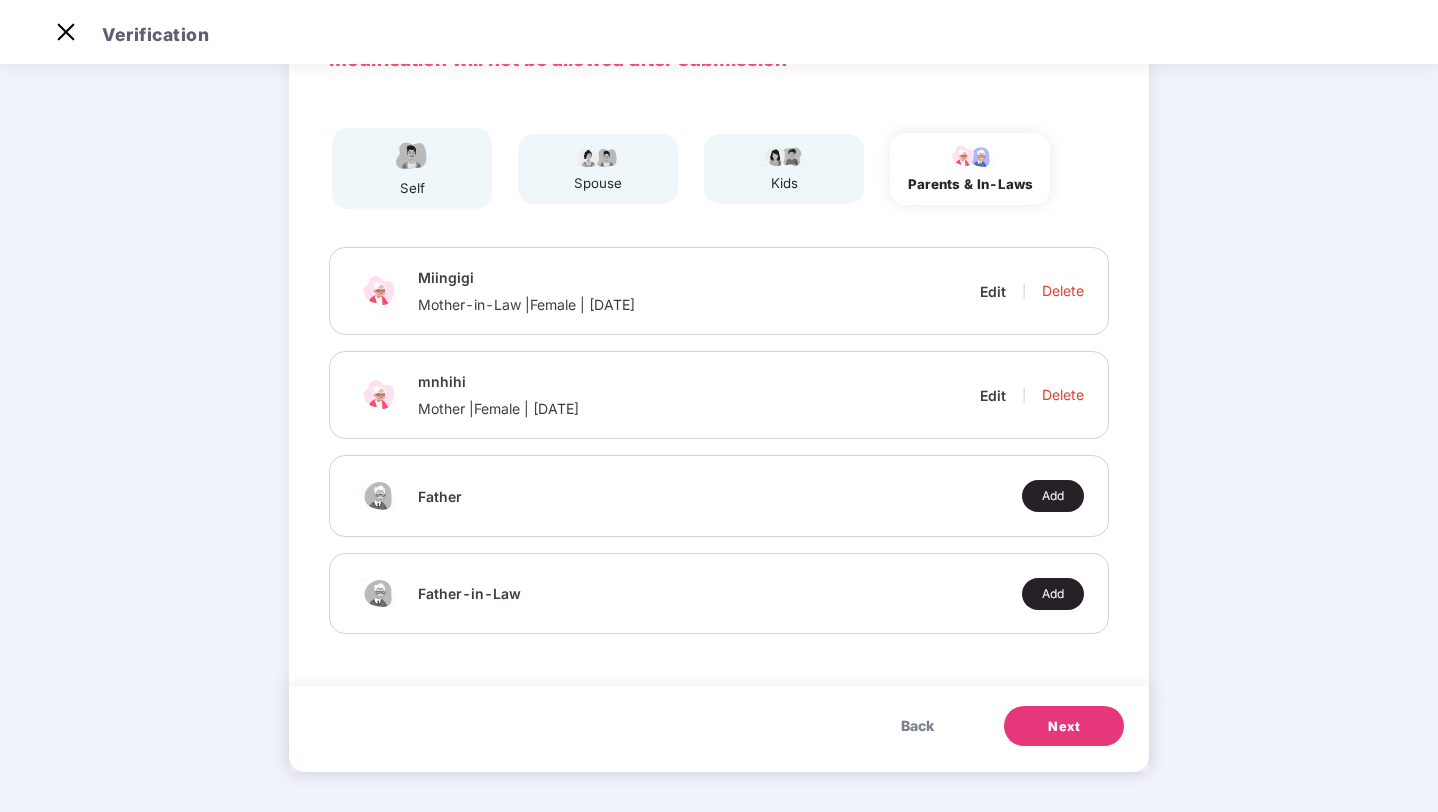 scroll, scrollTop: 122, scrollLeft: 0, axis: vertical 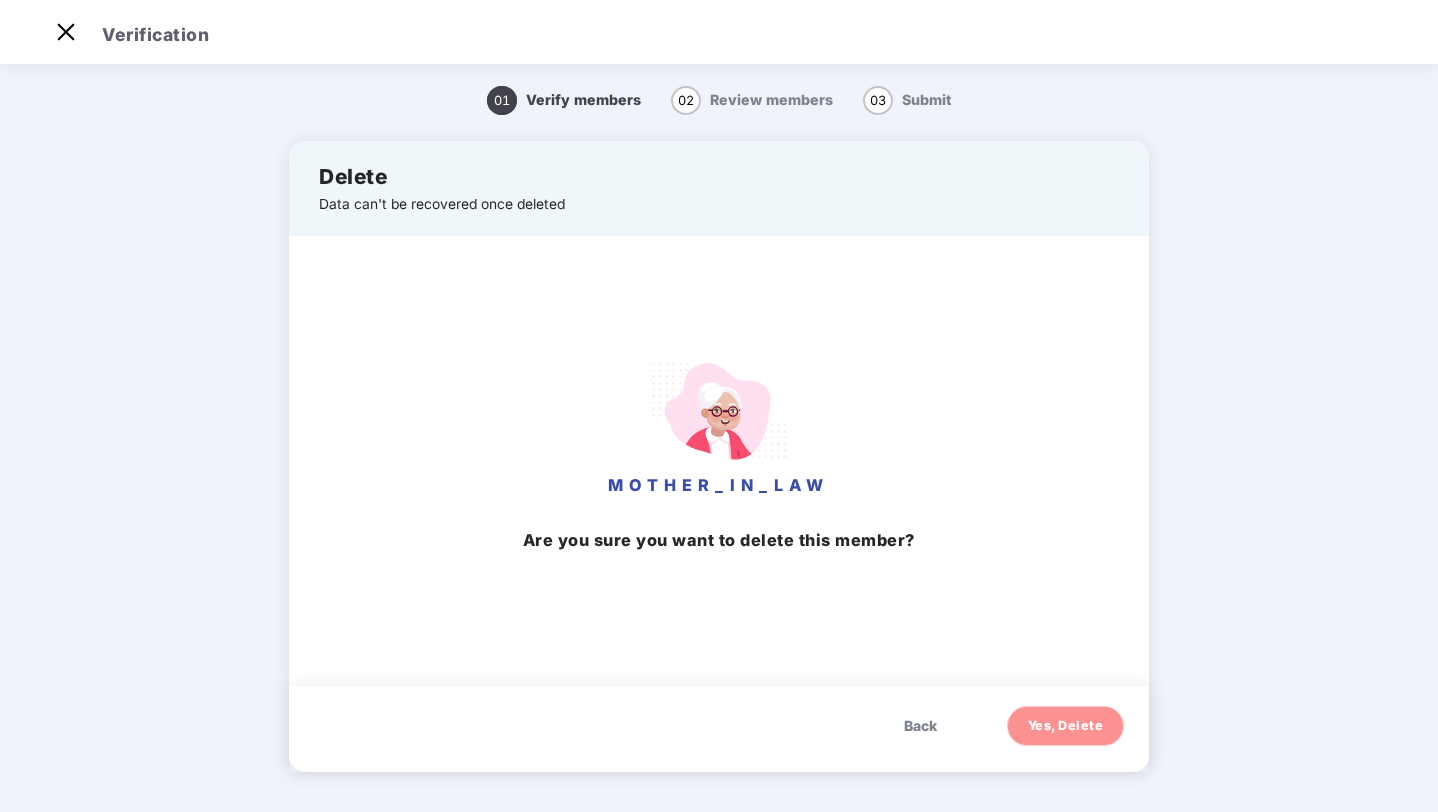 click on "Yes, Delete" at bounding box center (1066, 726) 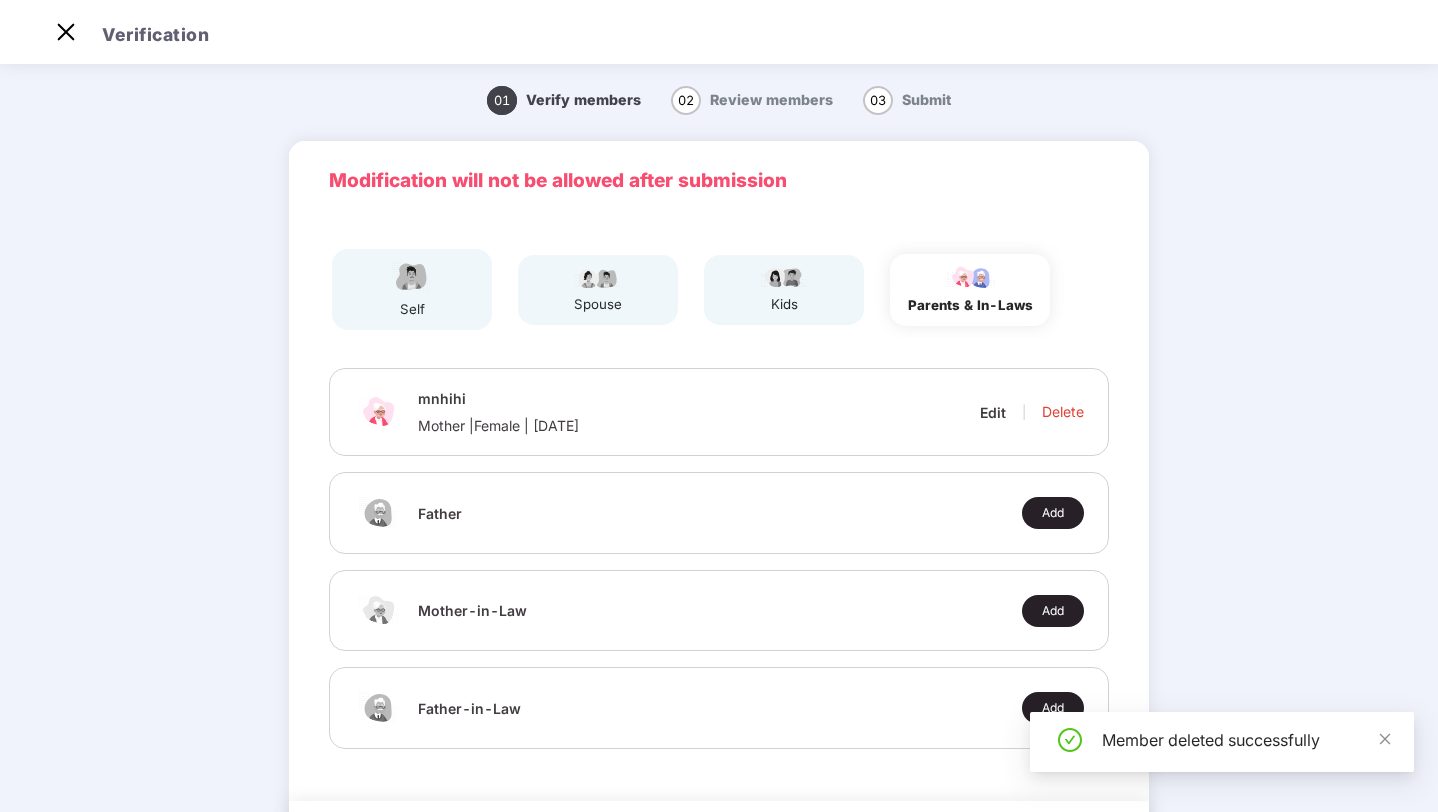 scroll, scrollTop: 0, scrollLeft: 0, axis: both 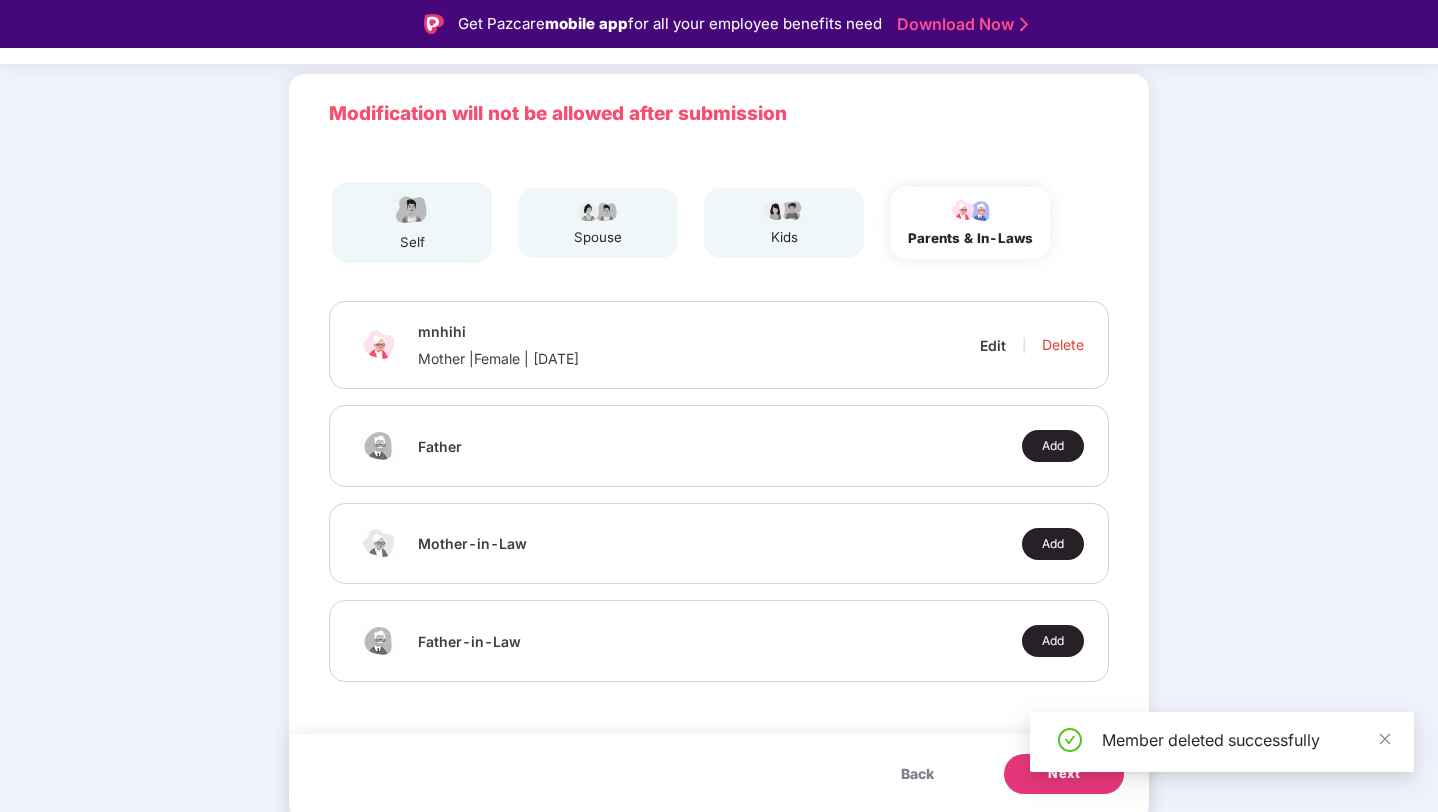 click on "Next" at bounding box center [1064, 774] 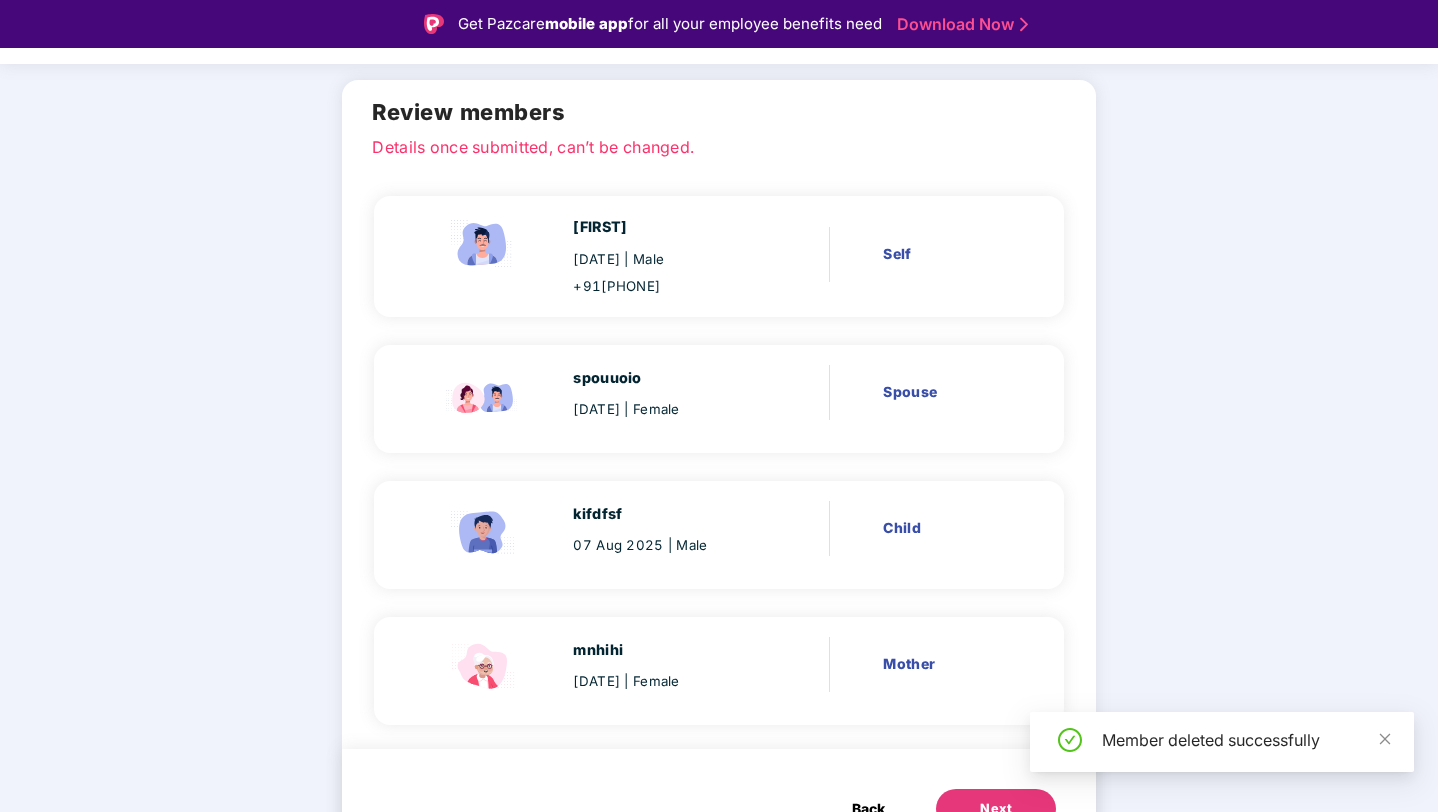 scroll, scrollTop: 48, scrollLeft: 0, axis: vertical 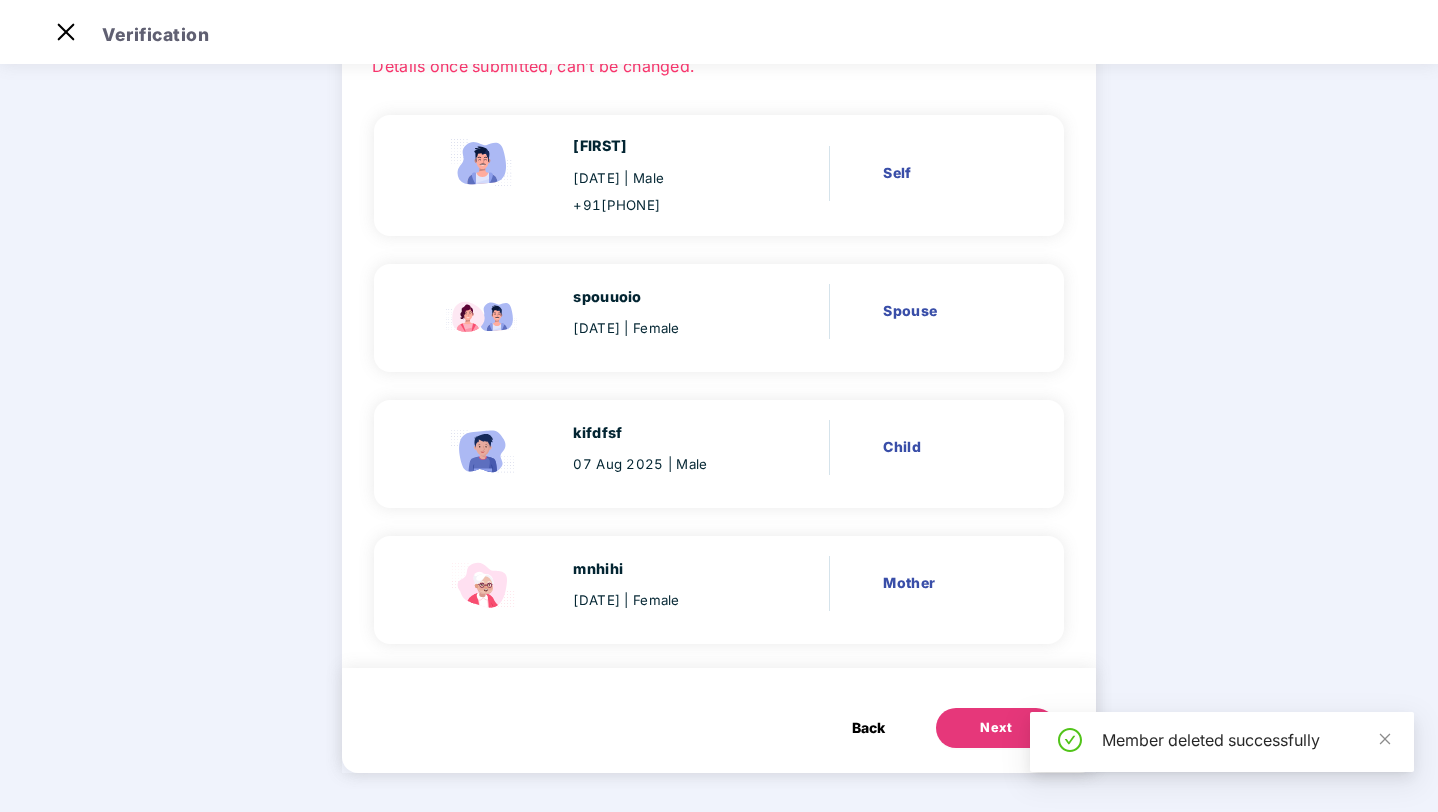 click on "Next" at bounding box center [996, 728] 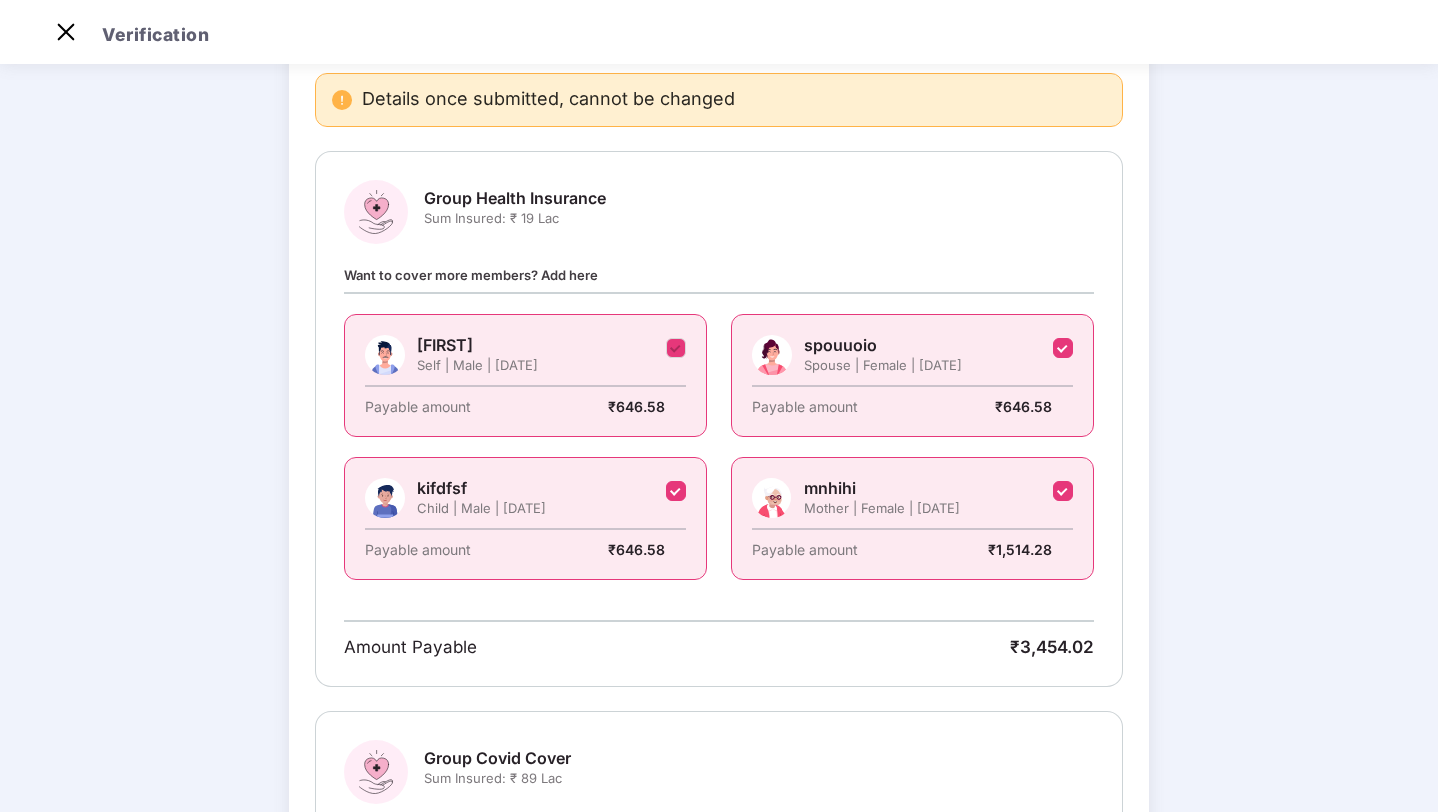 scroll, scrollTop: 0, scrollLeft: 0, axis: both 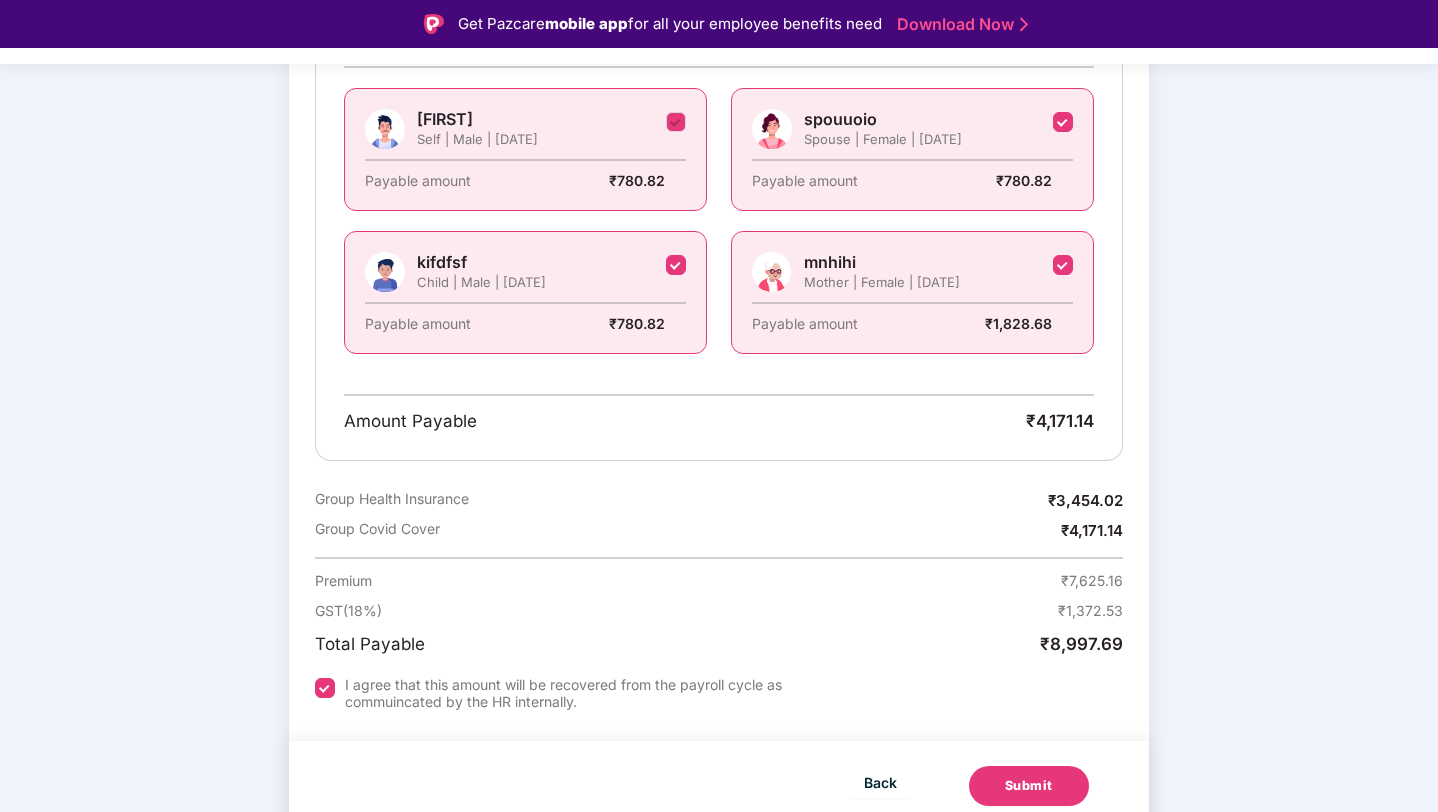 click on "Submit" at bounding box center [1029, 786] 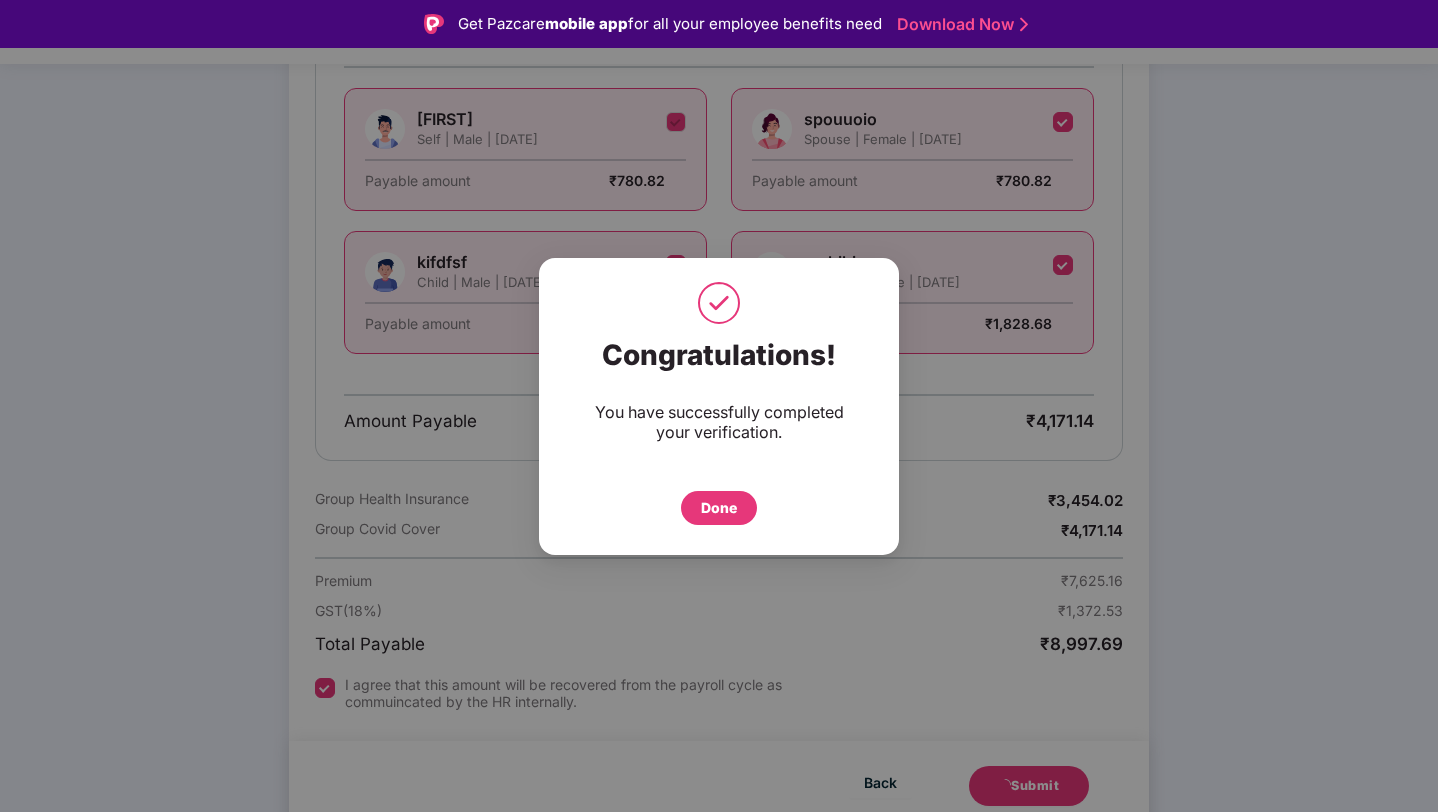 click on "Done" at bounding box center (719, 508) 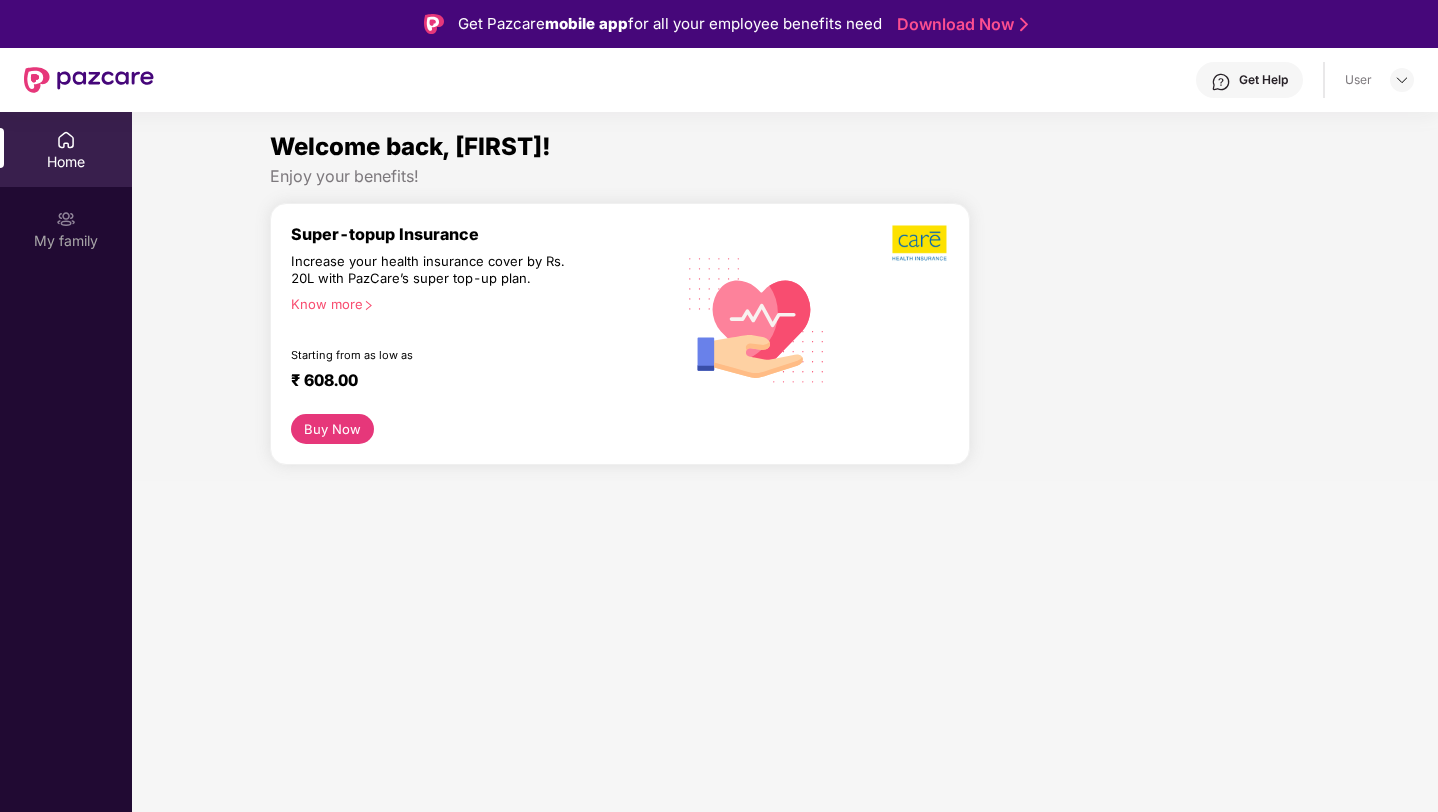 scroll, scrollTop: 0, scrollLeft: 0, axis: both 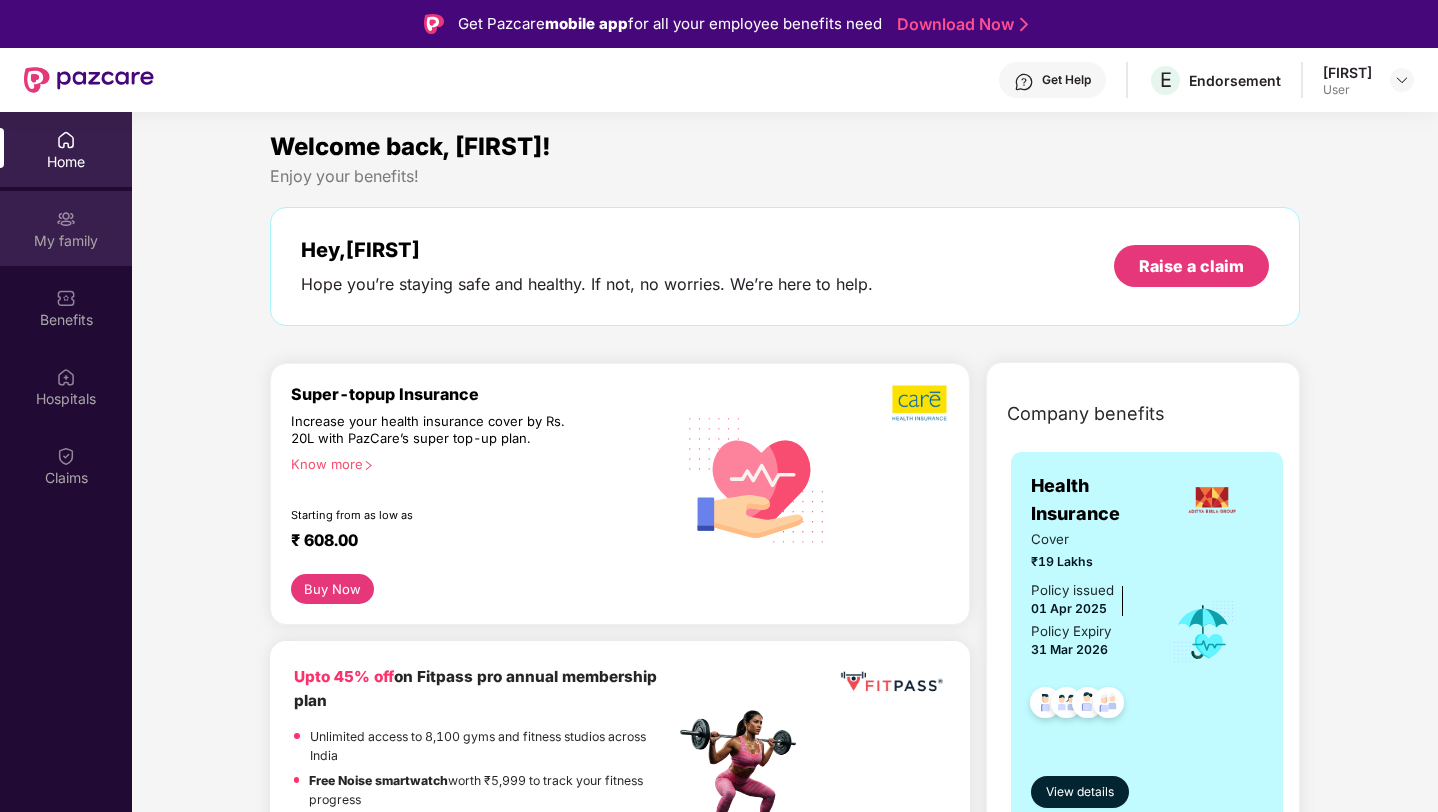 click on "My family" at bounding box center [66, 228] 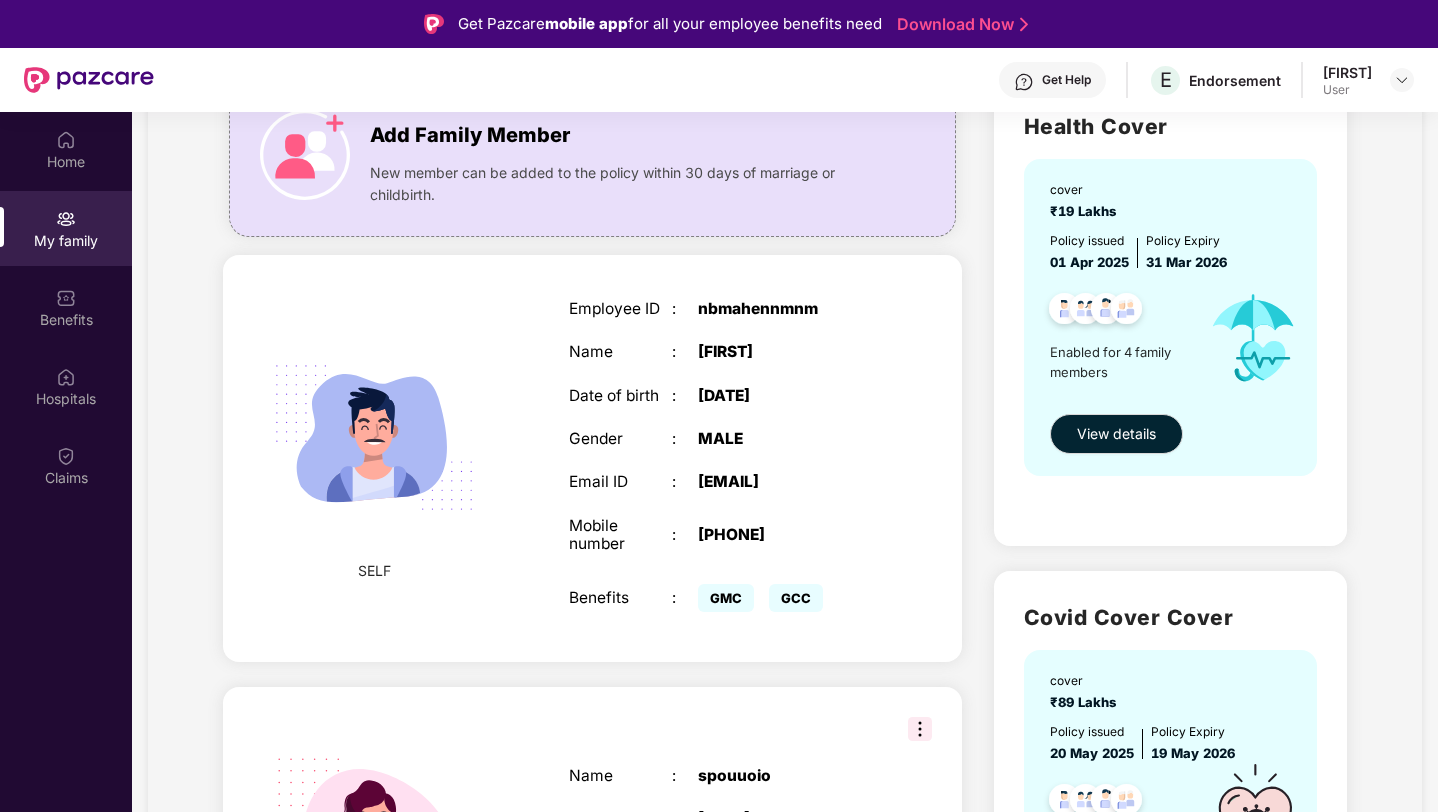 scroll, scrollTop: 137, scrollLeft: 0, axis: vertical 